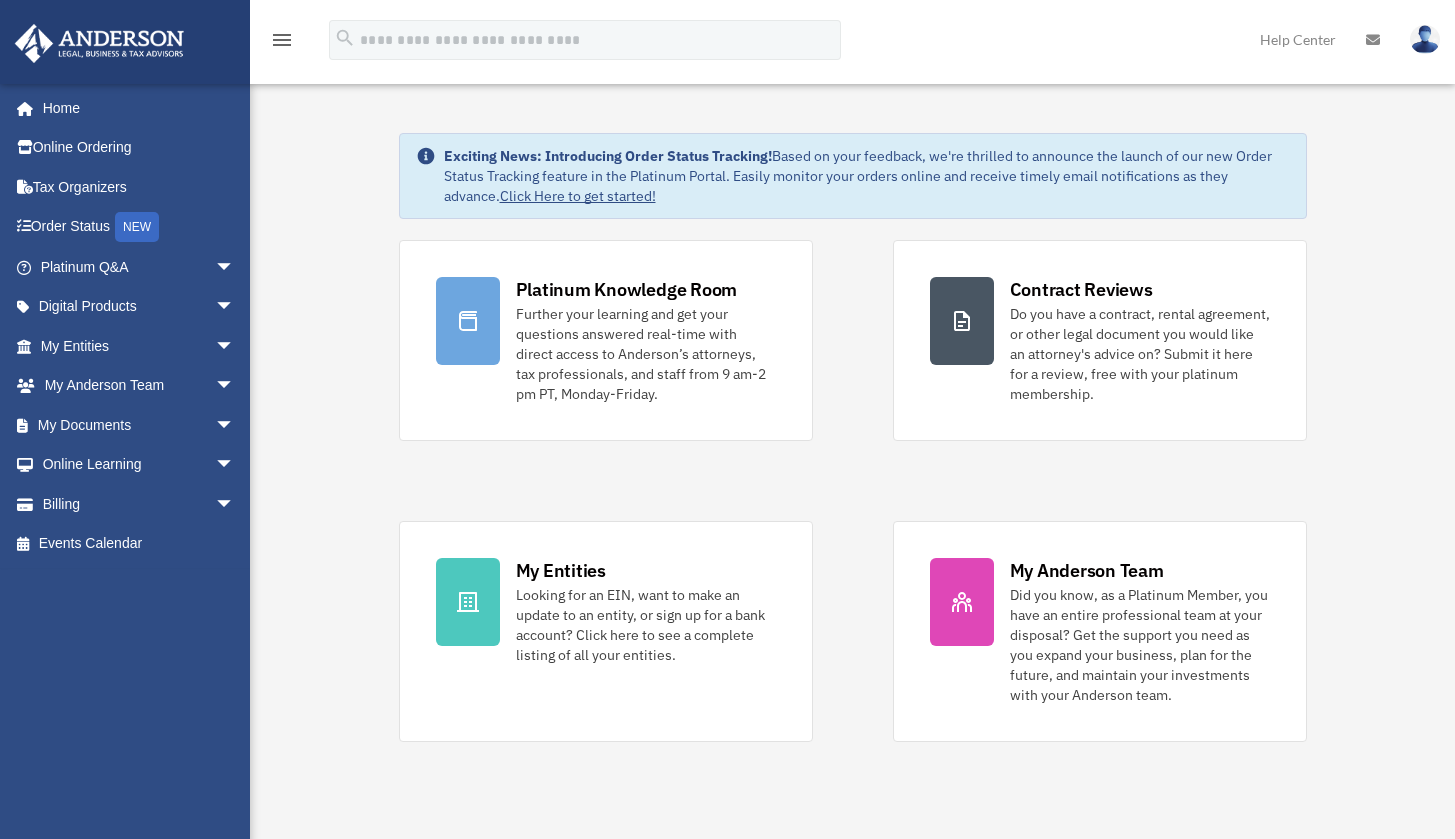 scroll, scrollTop: 0, scrollLeft: 0, axis: both 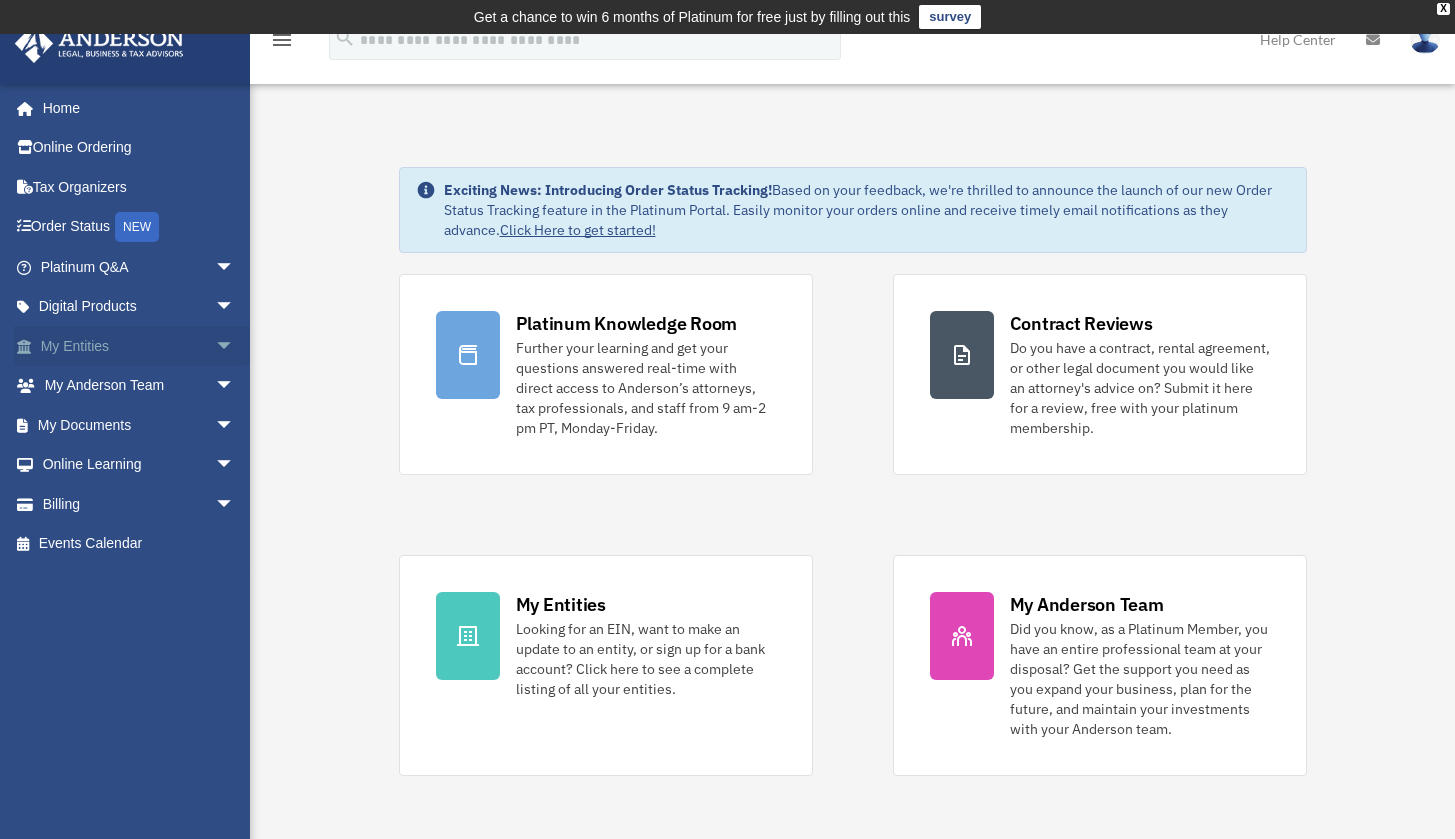 click on "My Entities arrow_drop_down" at bounding box center (139, 346) 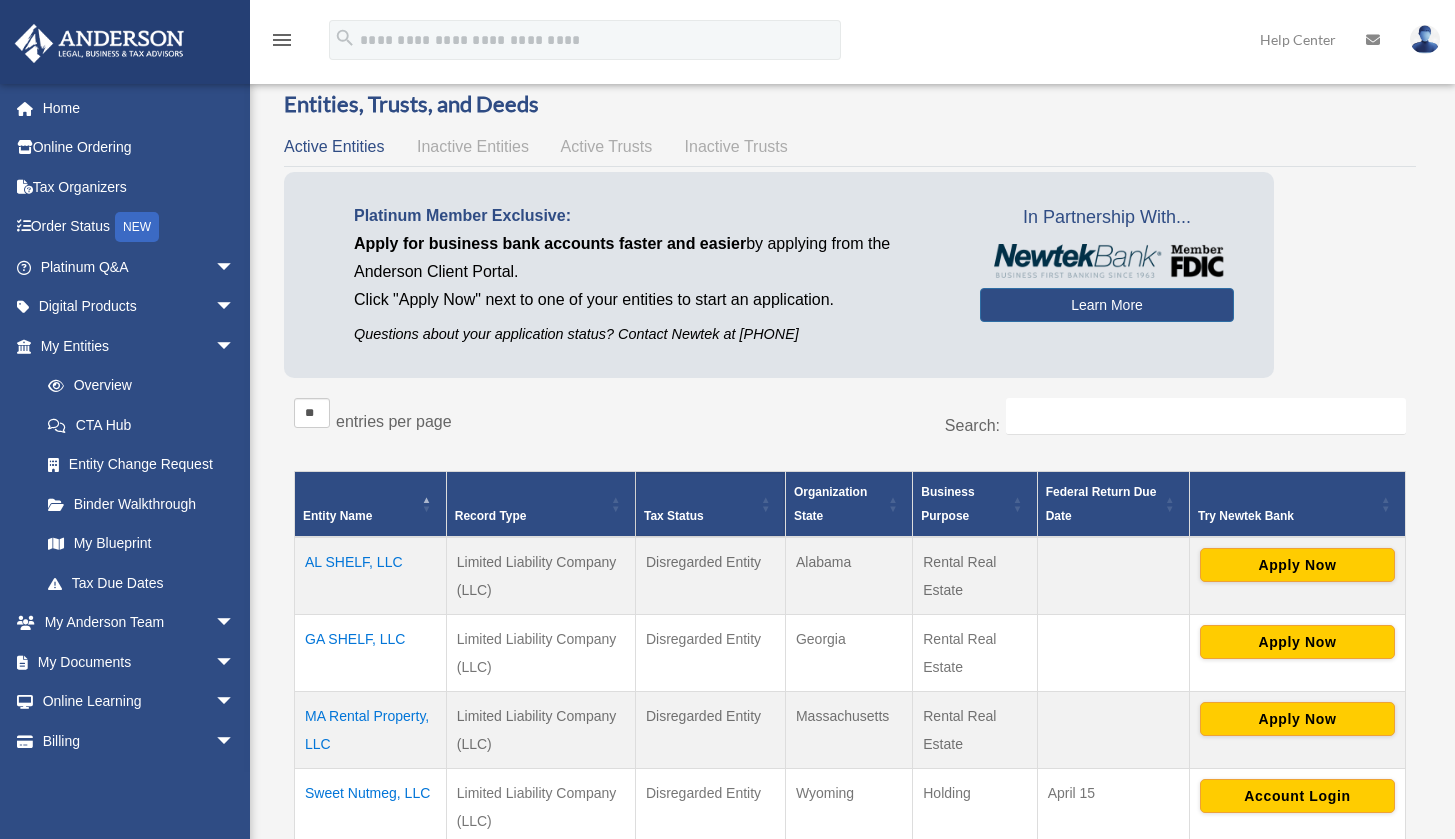 scroll, scrollTop: 0, scrollLeft: 0, axis: both 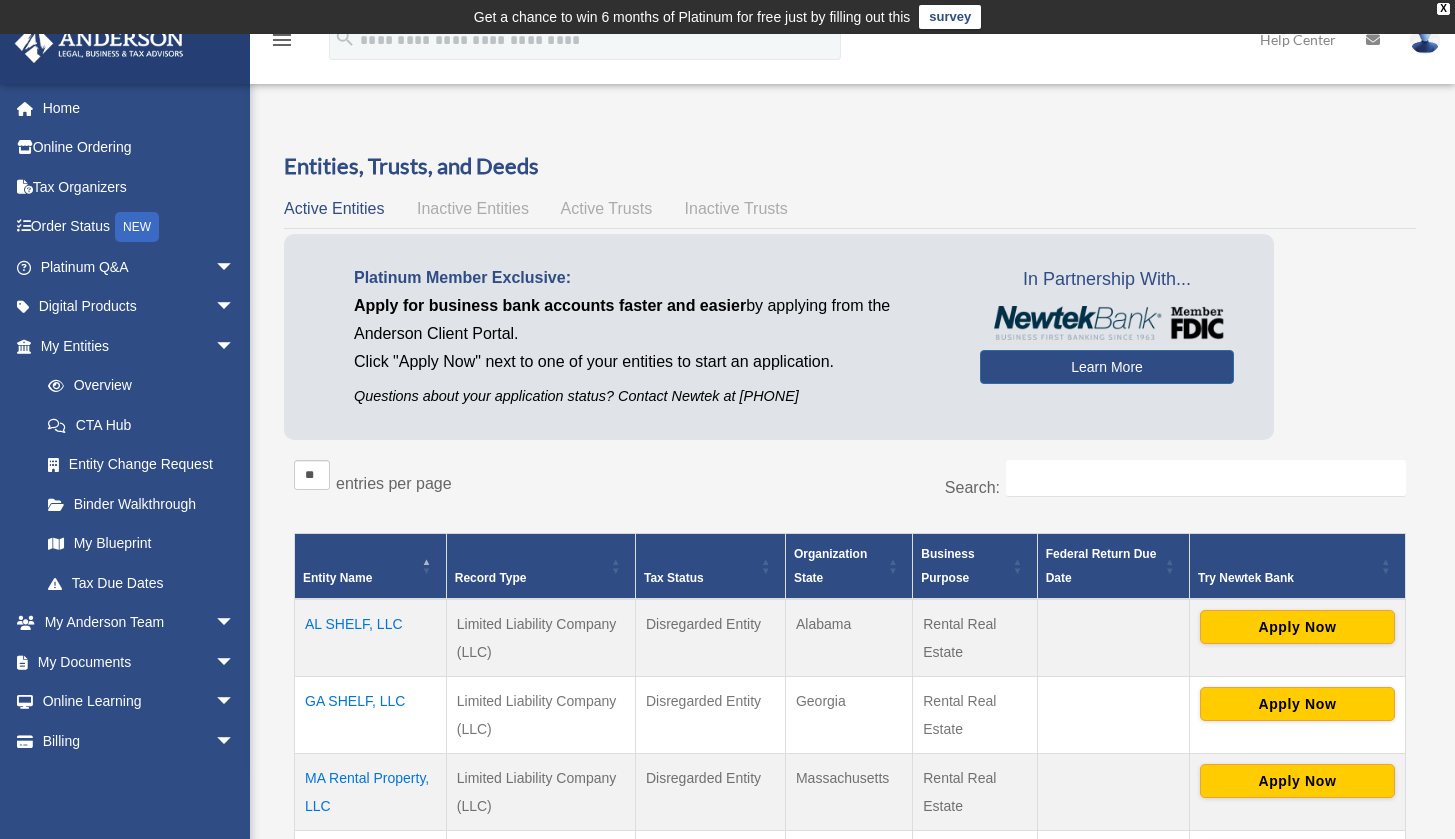 click on "Inactive Entities" at bounding box center [473, 208] 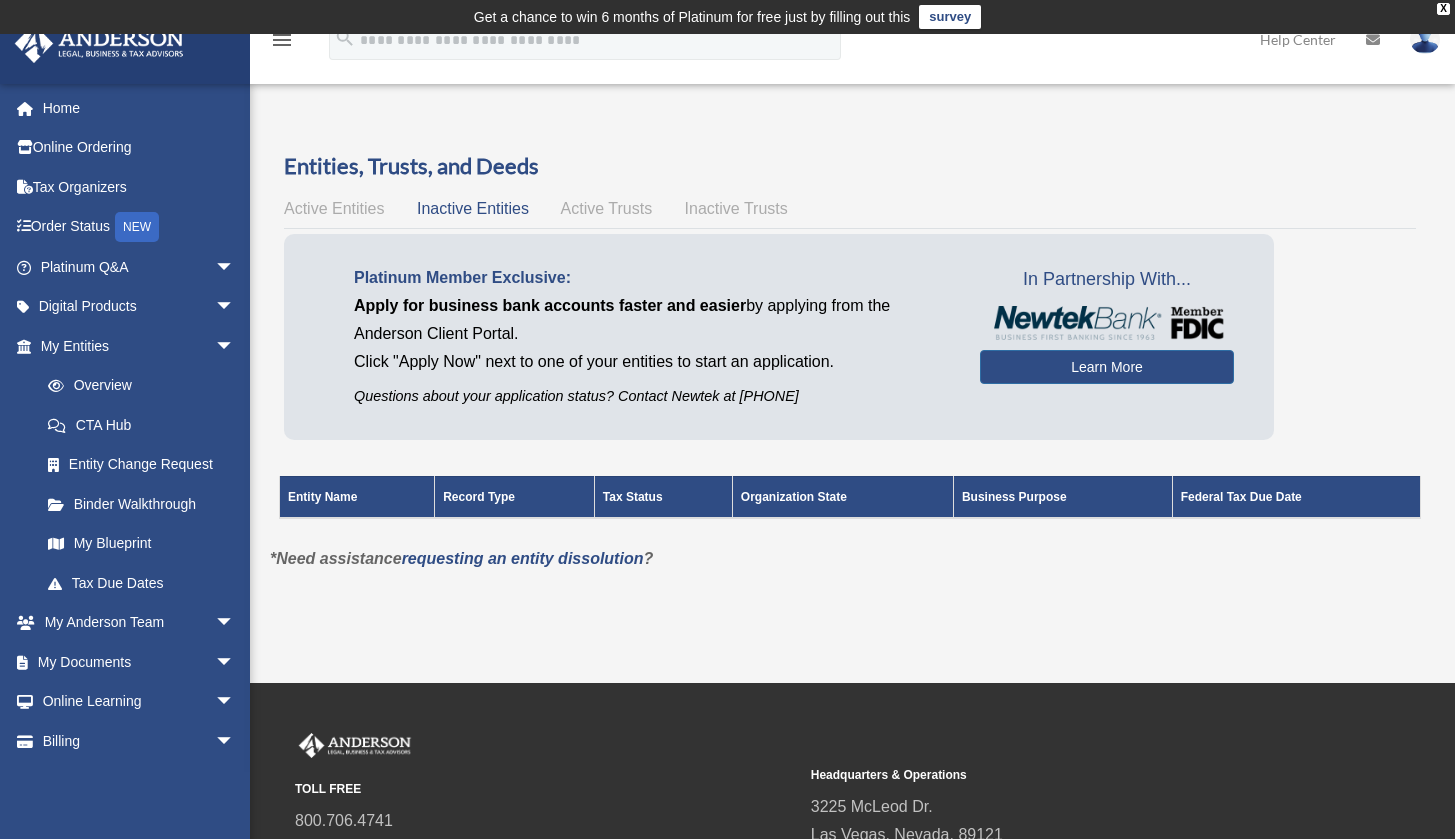 click on "Active Trusts" at bounding box center (607, 208) 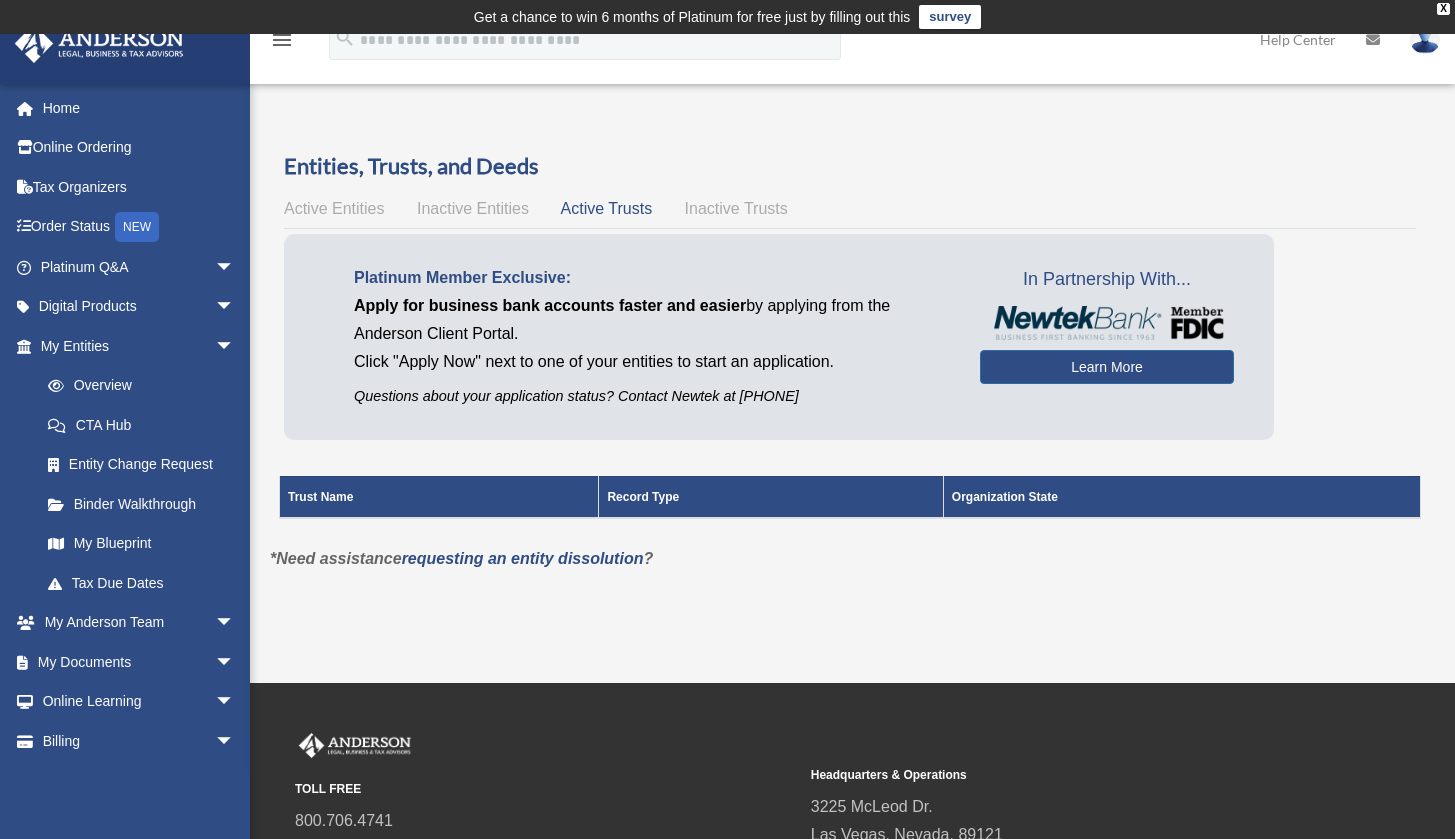 click on "Inactive Trusts" at bounding box center [736, 208] 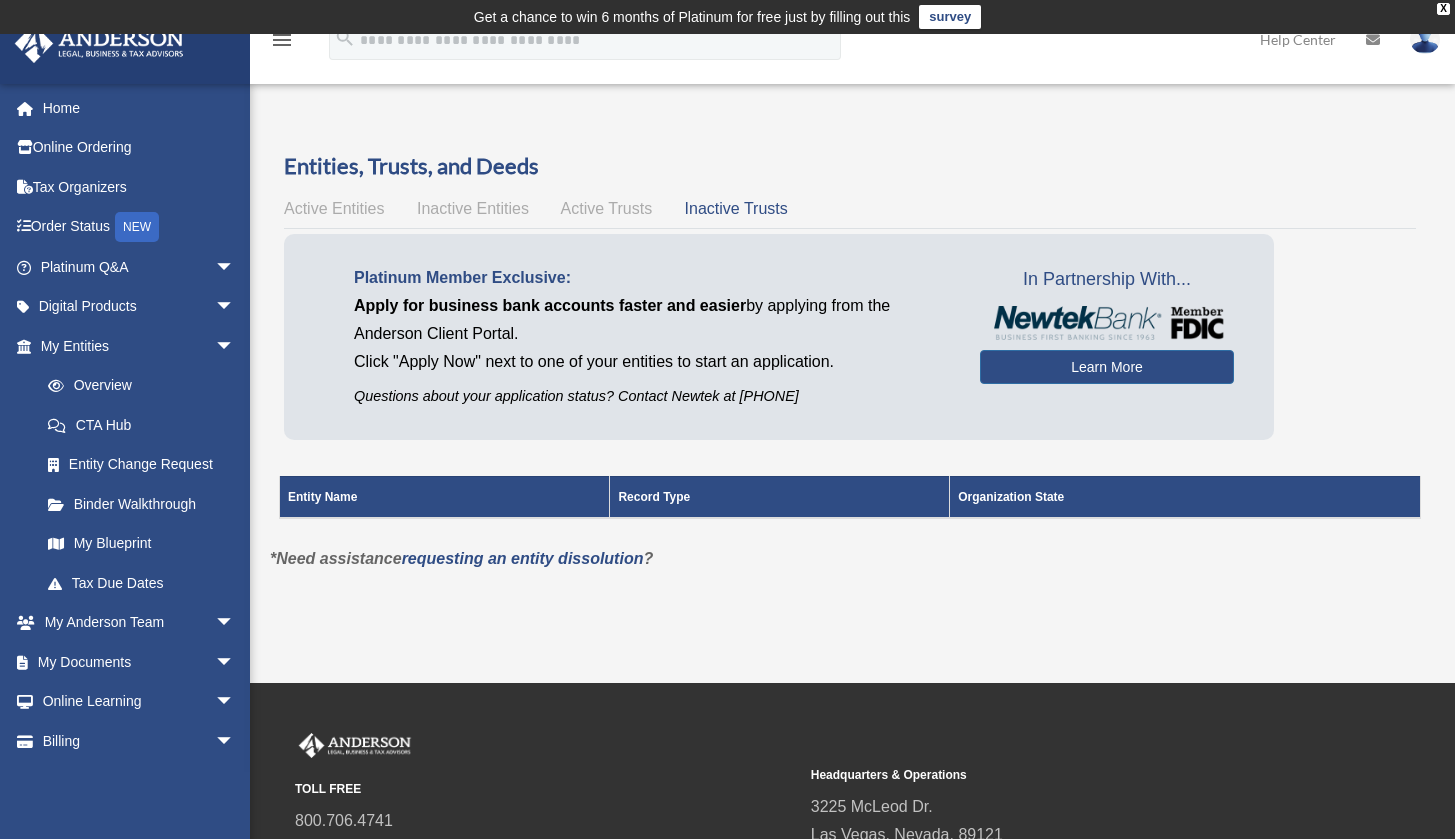 click on "Active Entities" at bounding box center (334, 208) 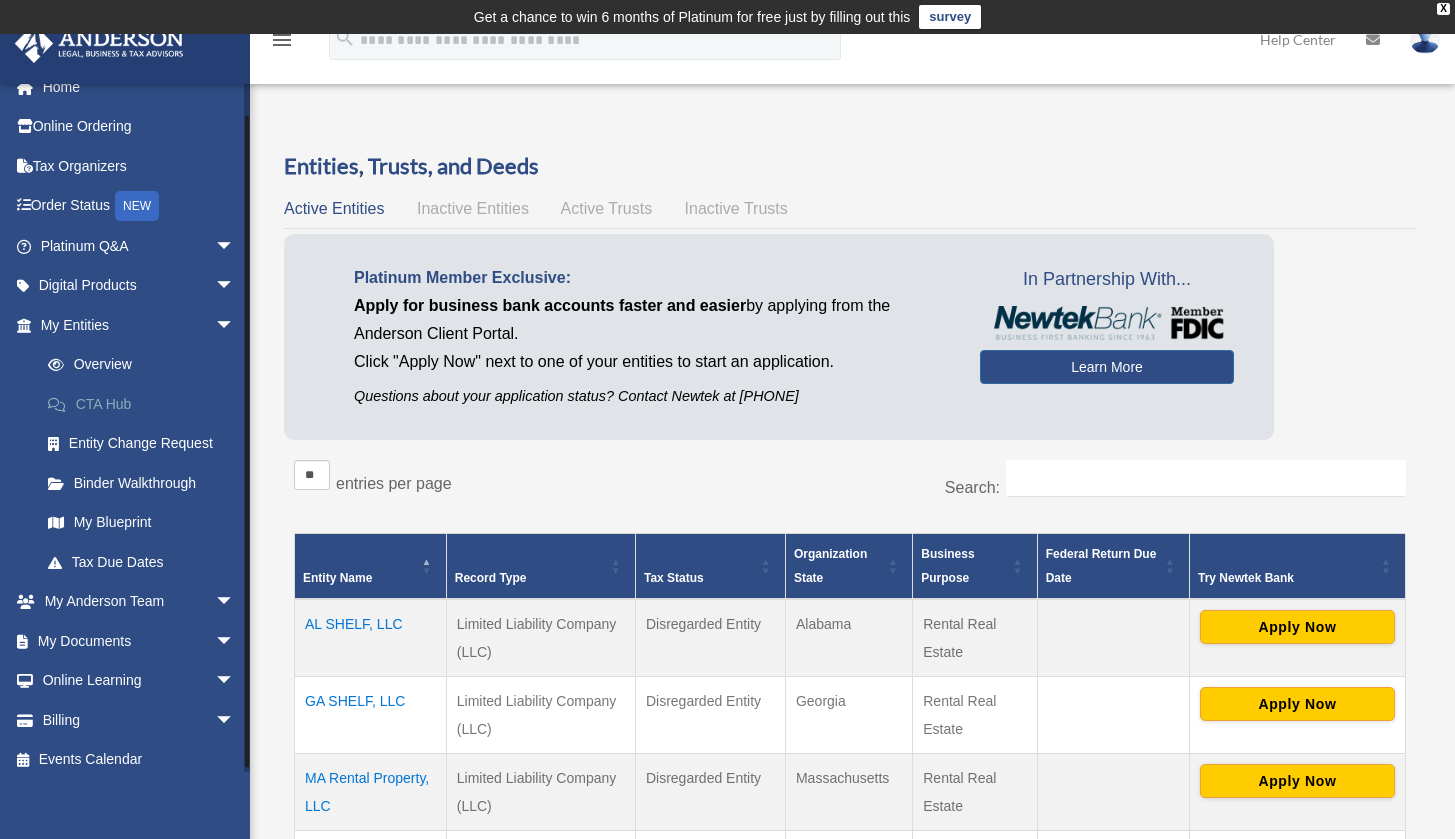 scroll, scrollTop: 24, scrollLeft: 0, axis: vertical 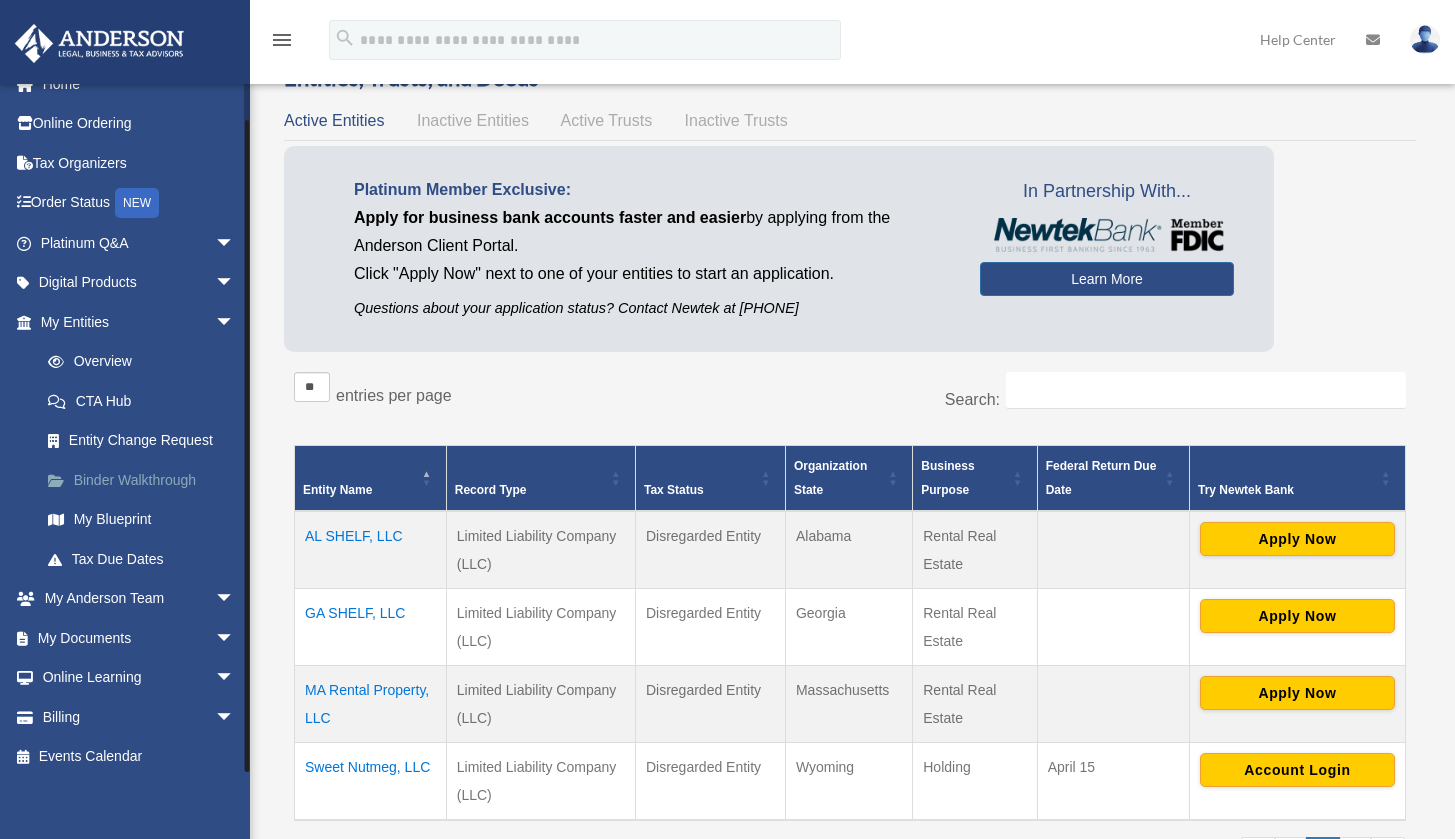 click on "Binder Walkthrough" at bounding box center [146, 480] 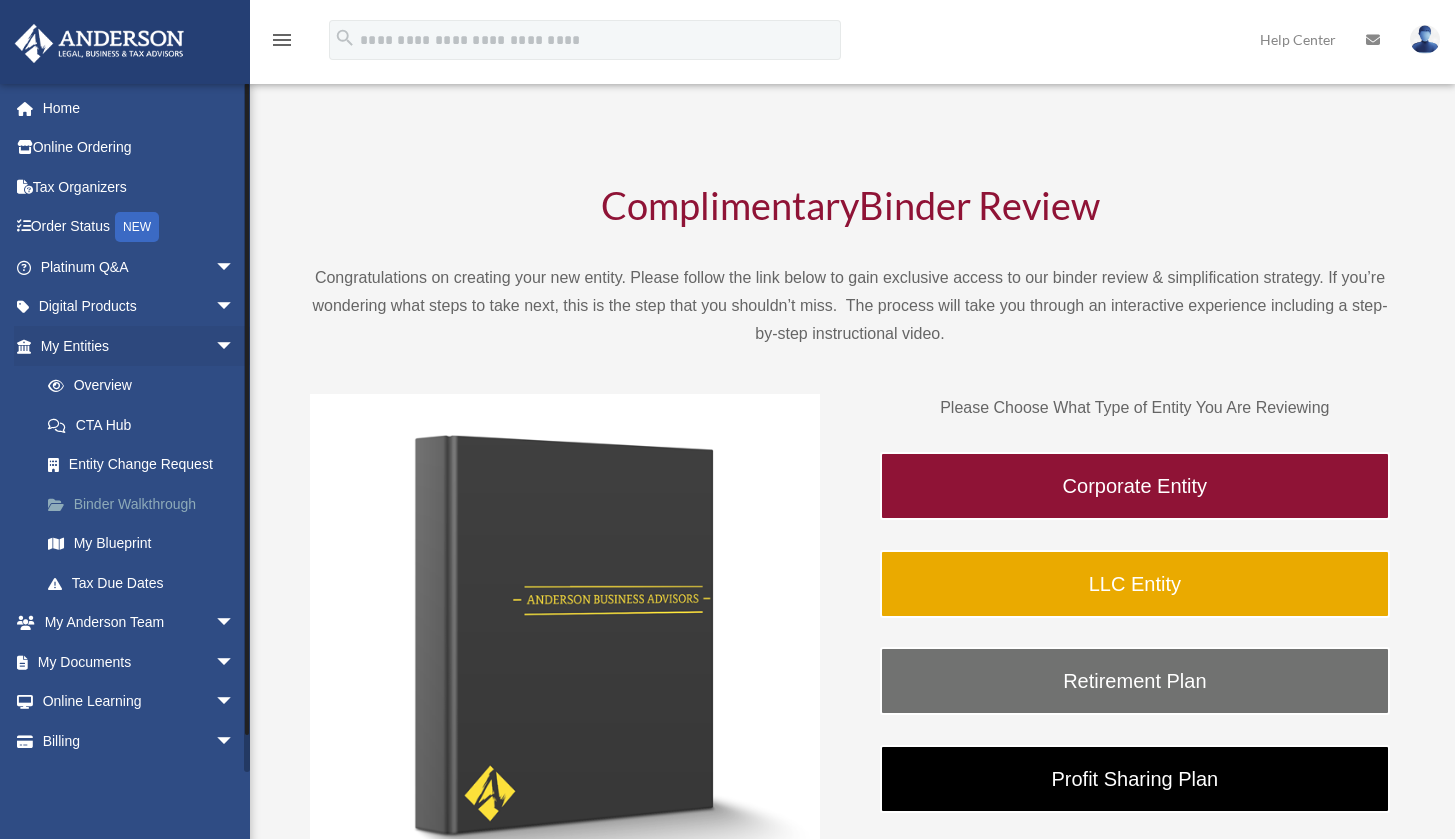 scroll, scrollTop: 0, scrollLeft: 0, axis: both 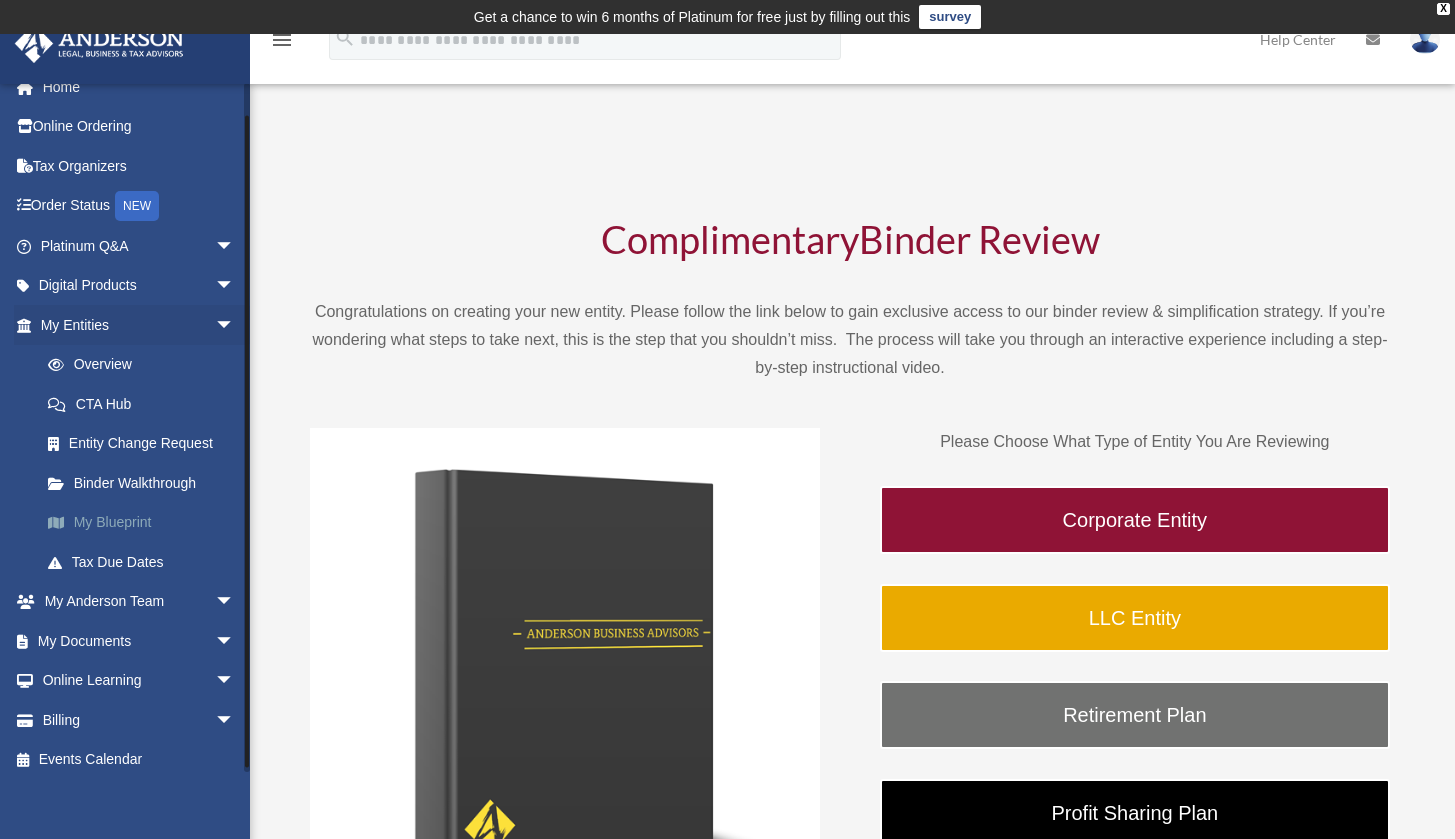 click on "My Blueprint" at bounding box center (146, 523) 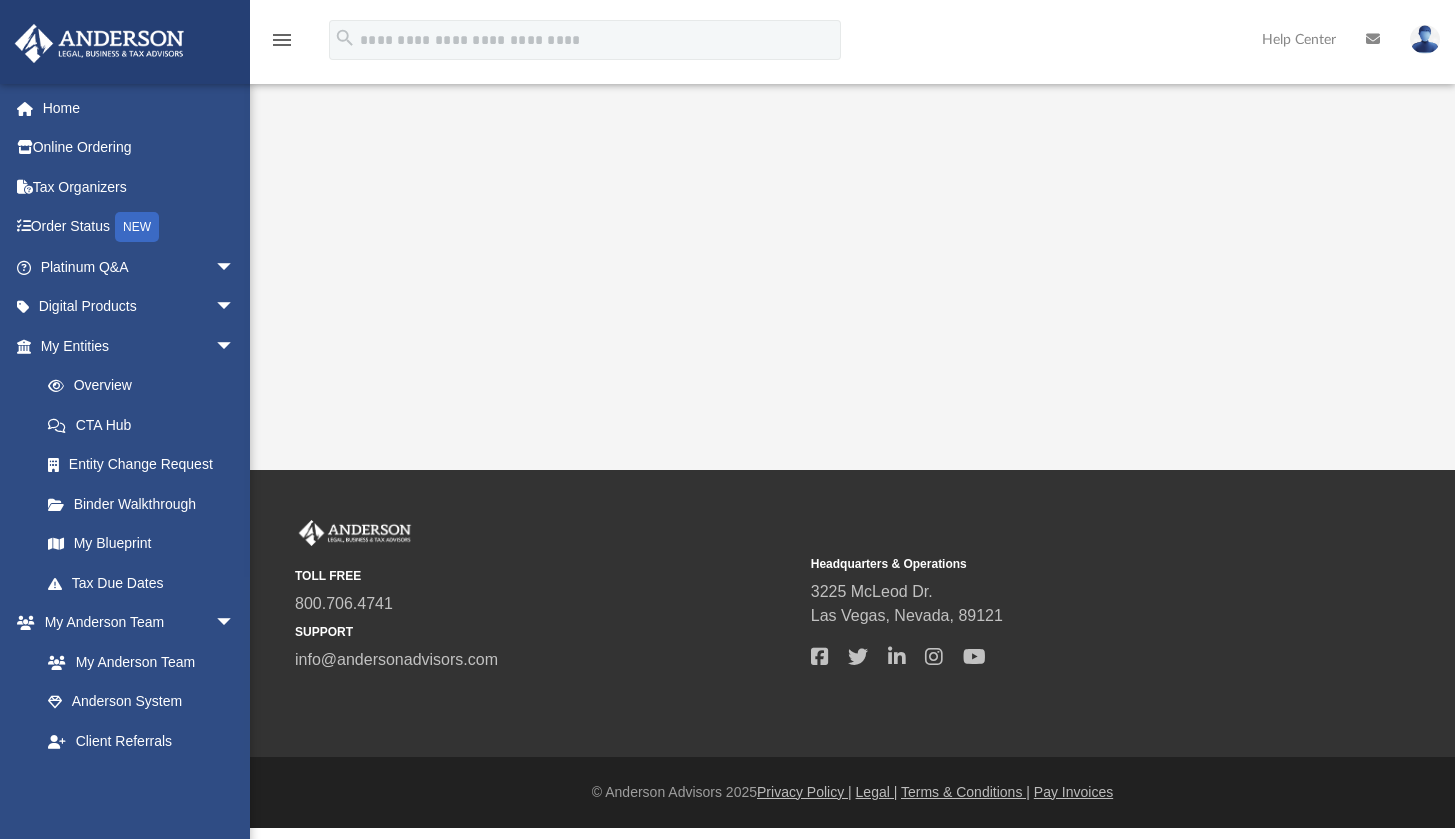 scroll, scrollTop: 0, scrollLeft: 0, axis: both 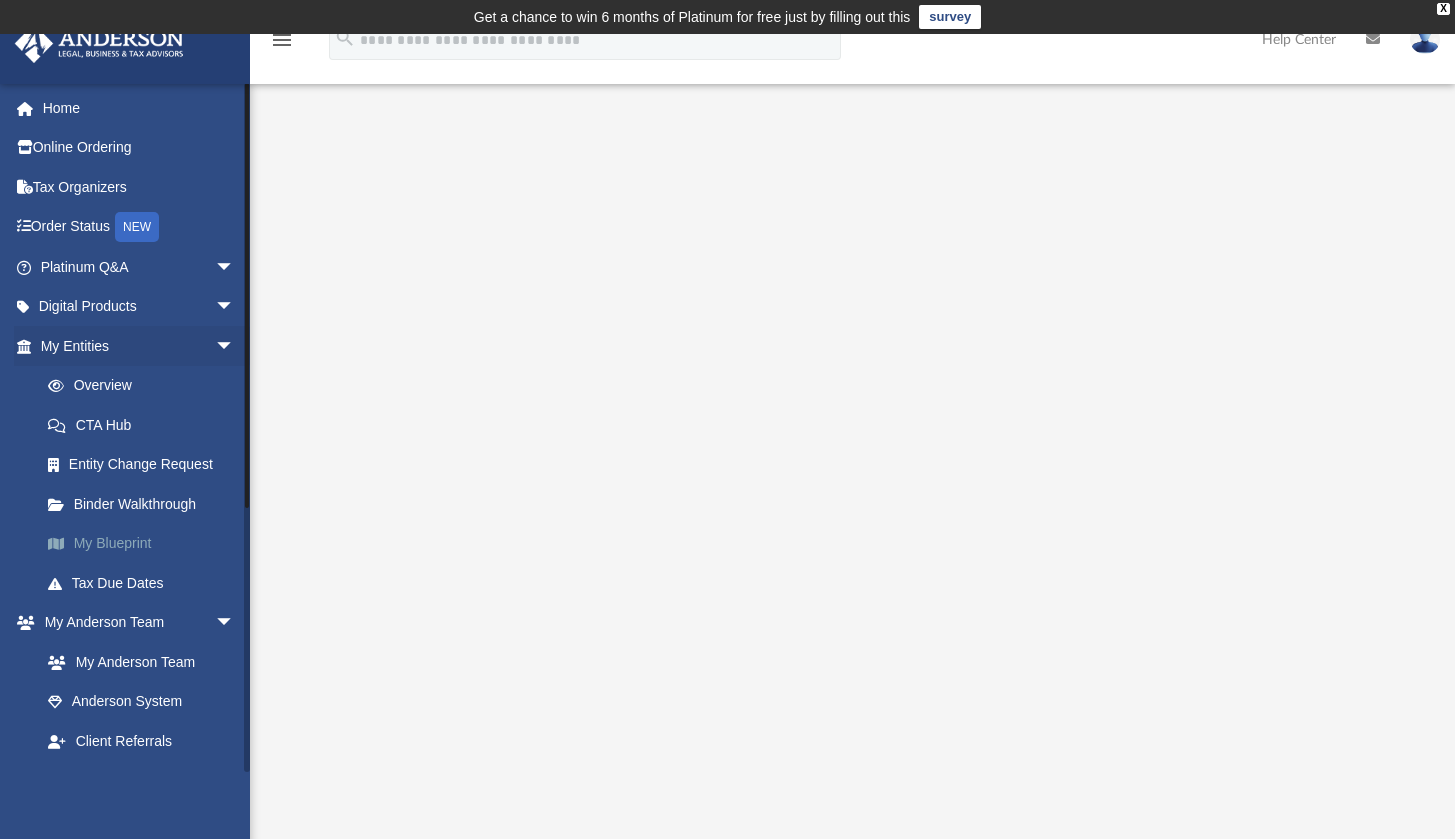 click on "My Blueprint" at bounding box center [146, 544] 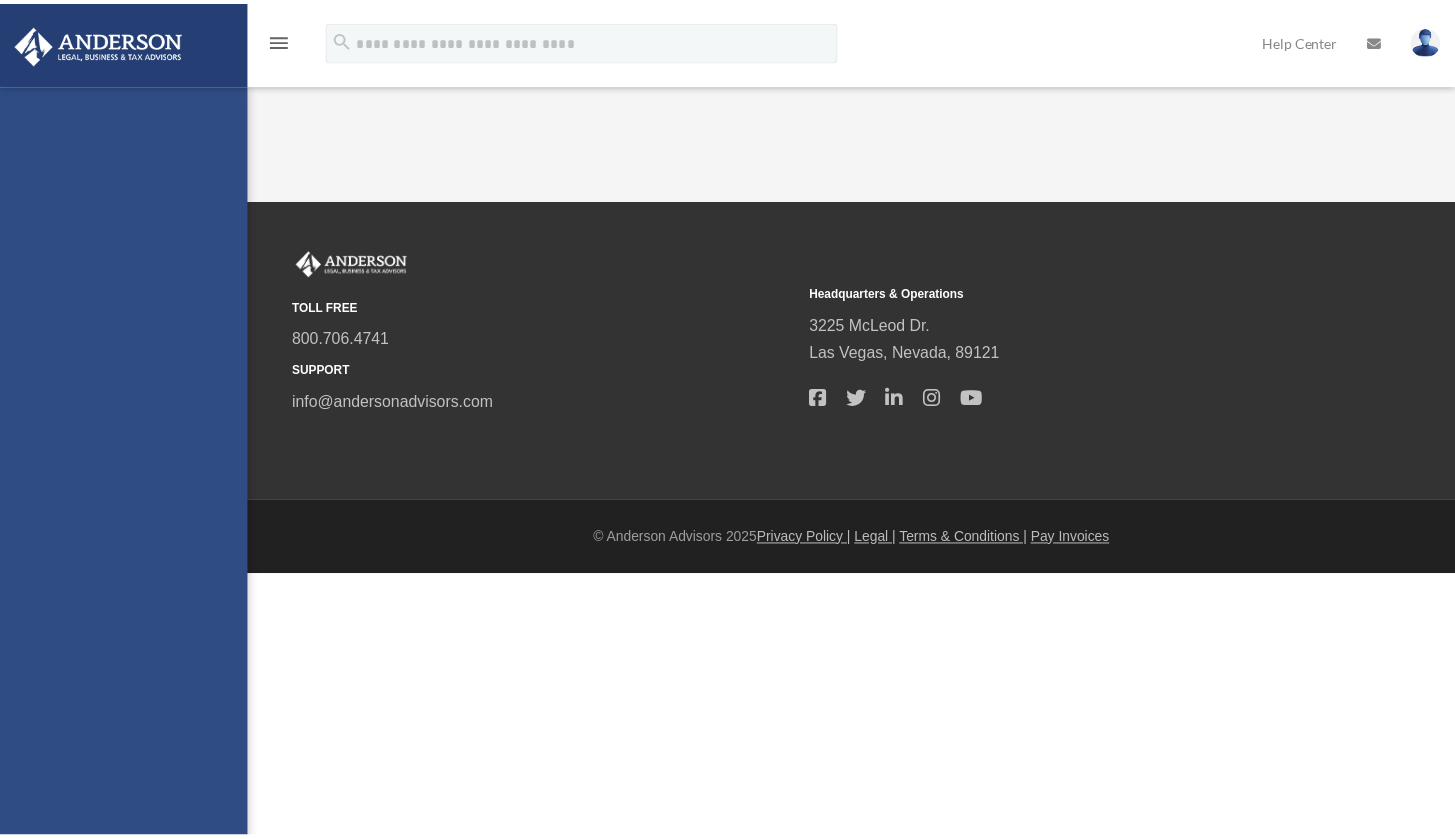 scroll, scrollTop: 0, scrollLeft: 0, axis: both 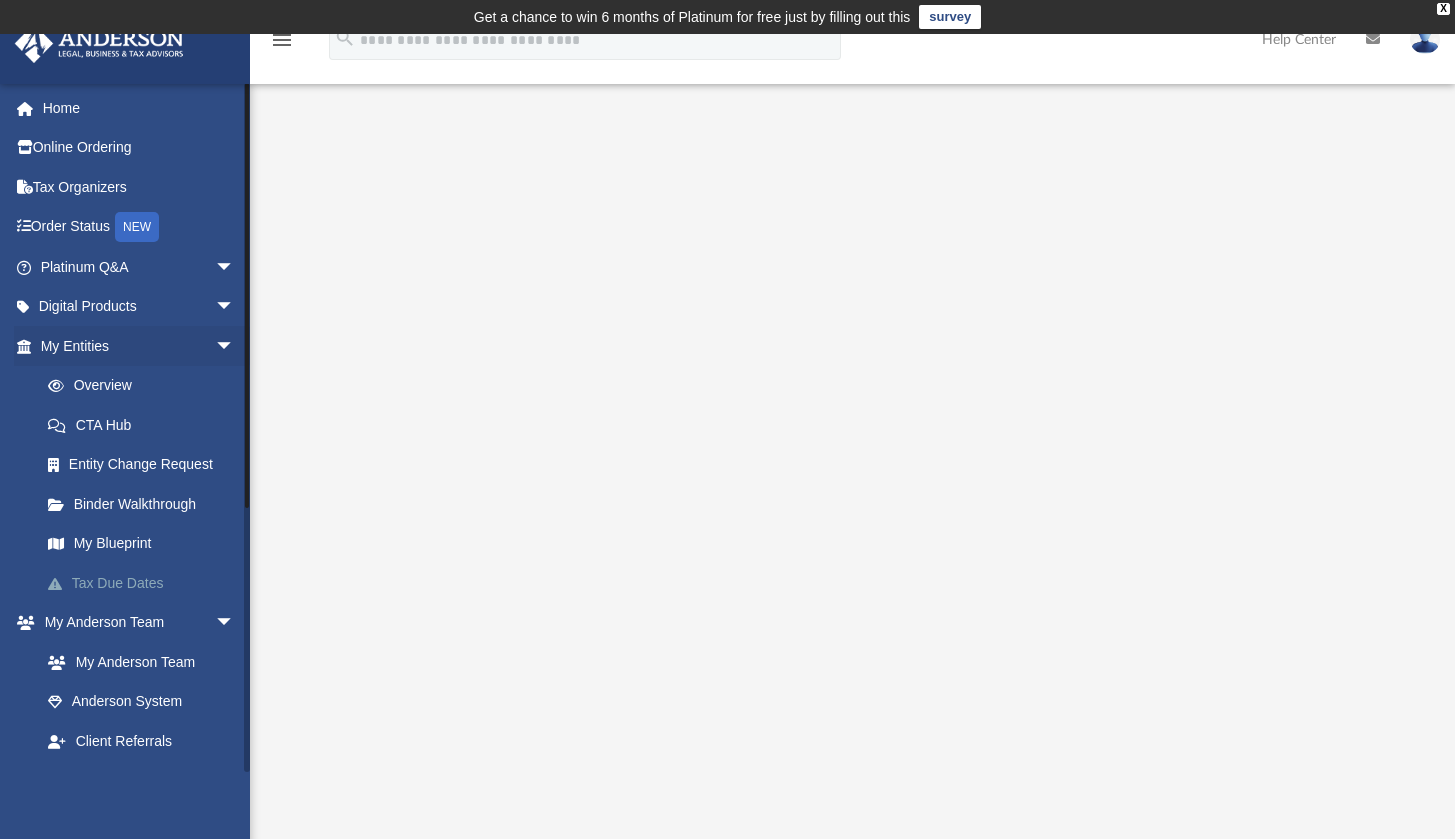 click on "Tax Due Dates" at bounding box center (146, 583) 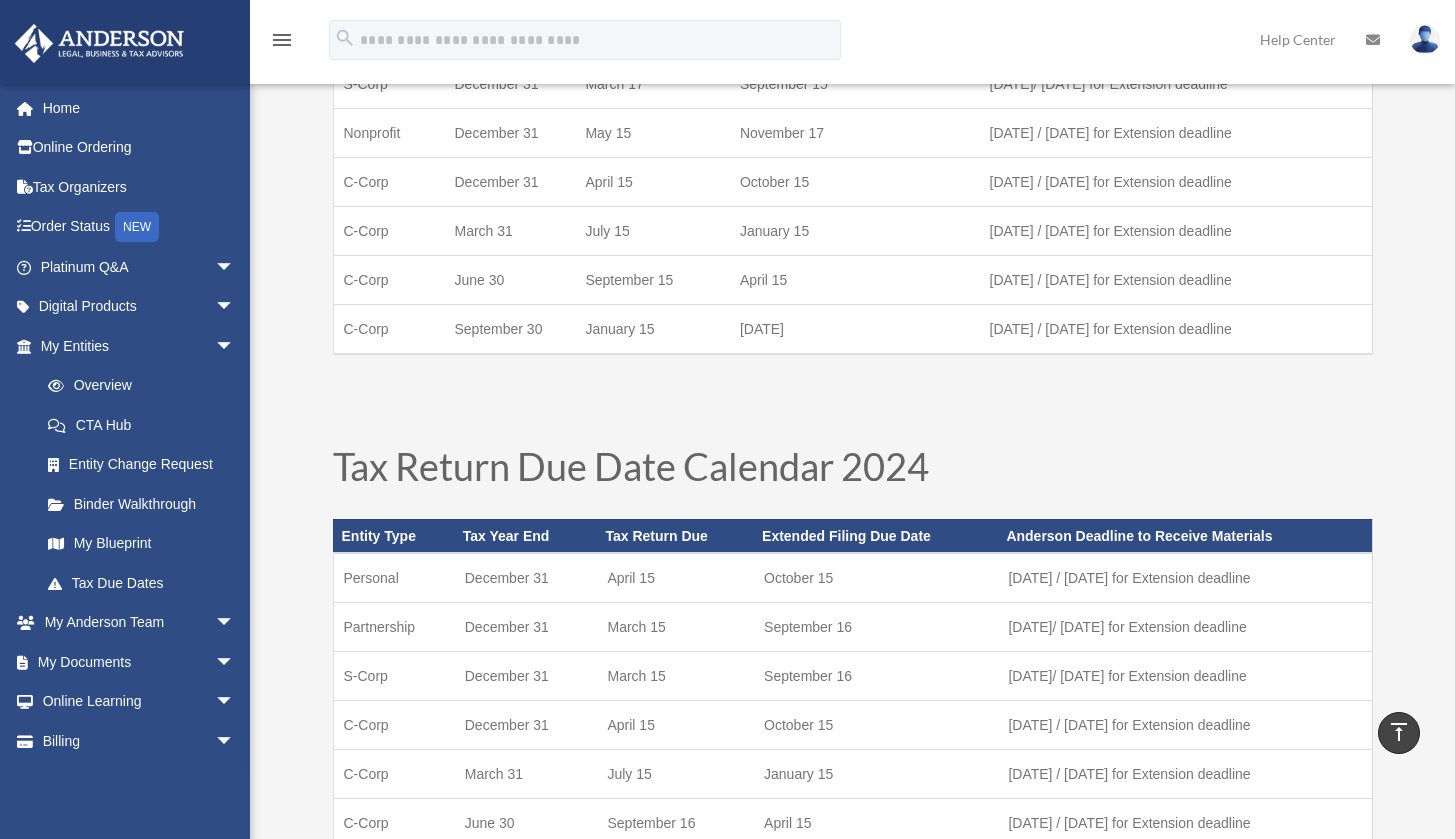 scroll, scrollTop: 163, scrollLeft: 0, axis: vertical 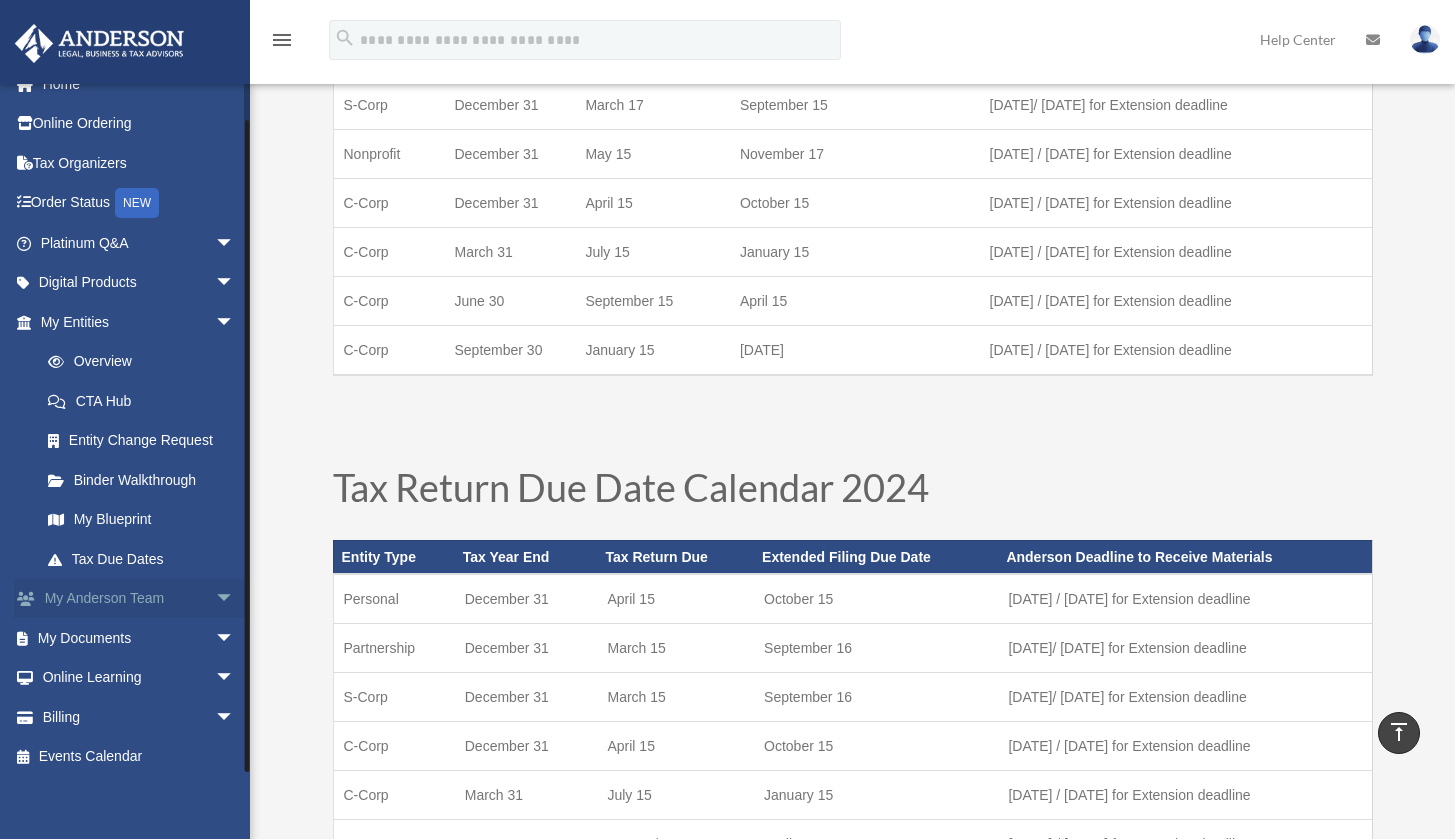 click on "arrow_drop_down" at bounding box center [235, 599] 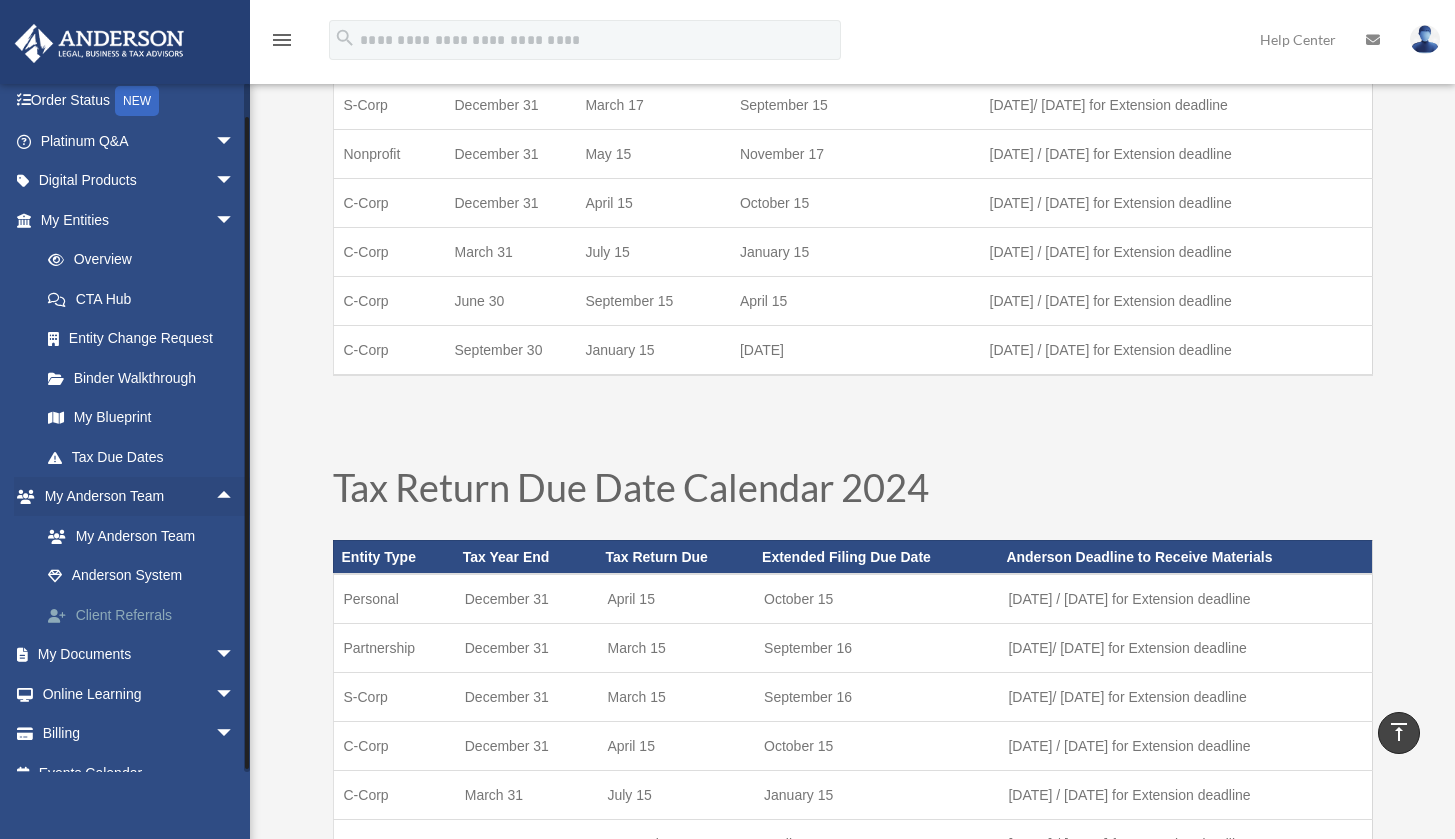 scroll, scrollTop: 141, scrollLeft: 0, axis: vertical 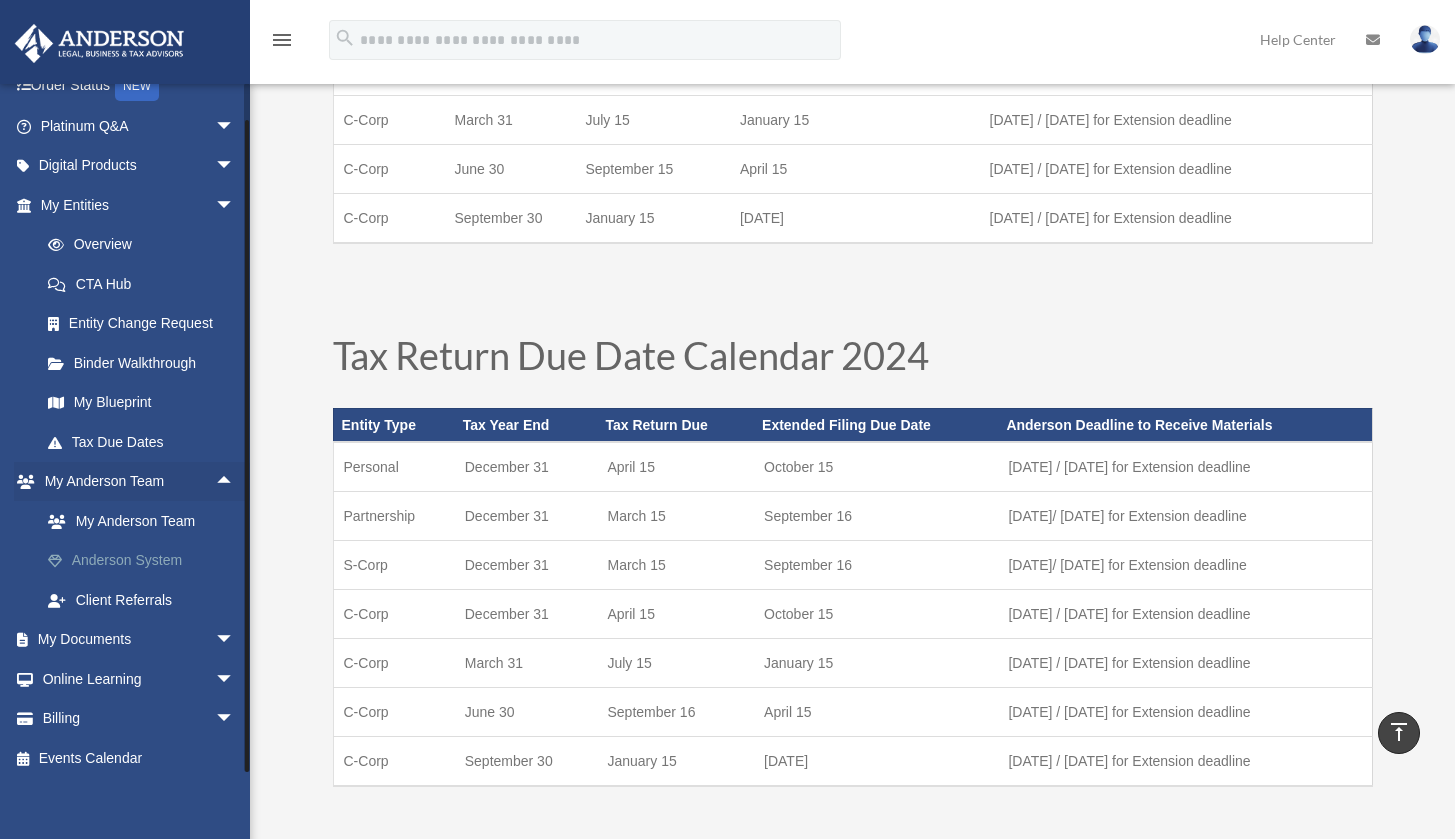 click on "Anderson System" at bounding box center (146, 561) 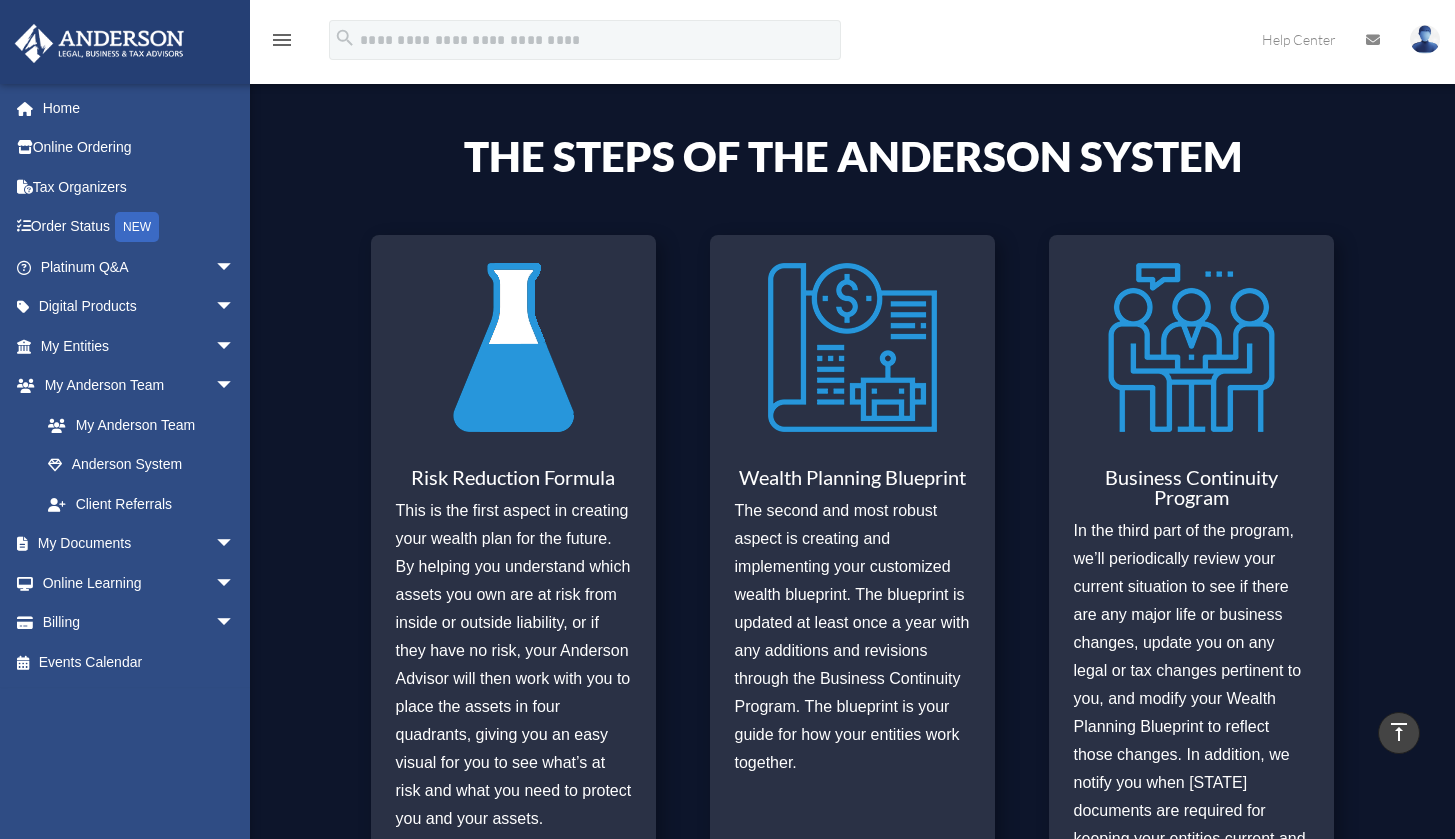 scroll, scrollTop: 457, scrollLeft: 0, axis: vertical 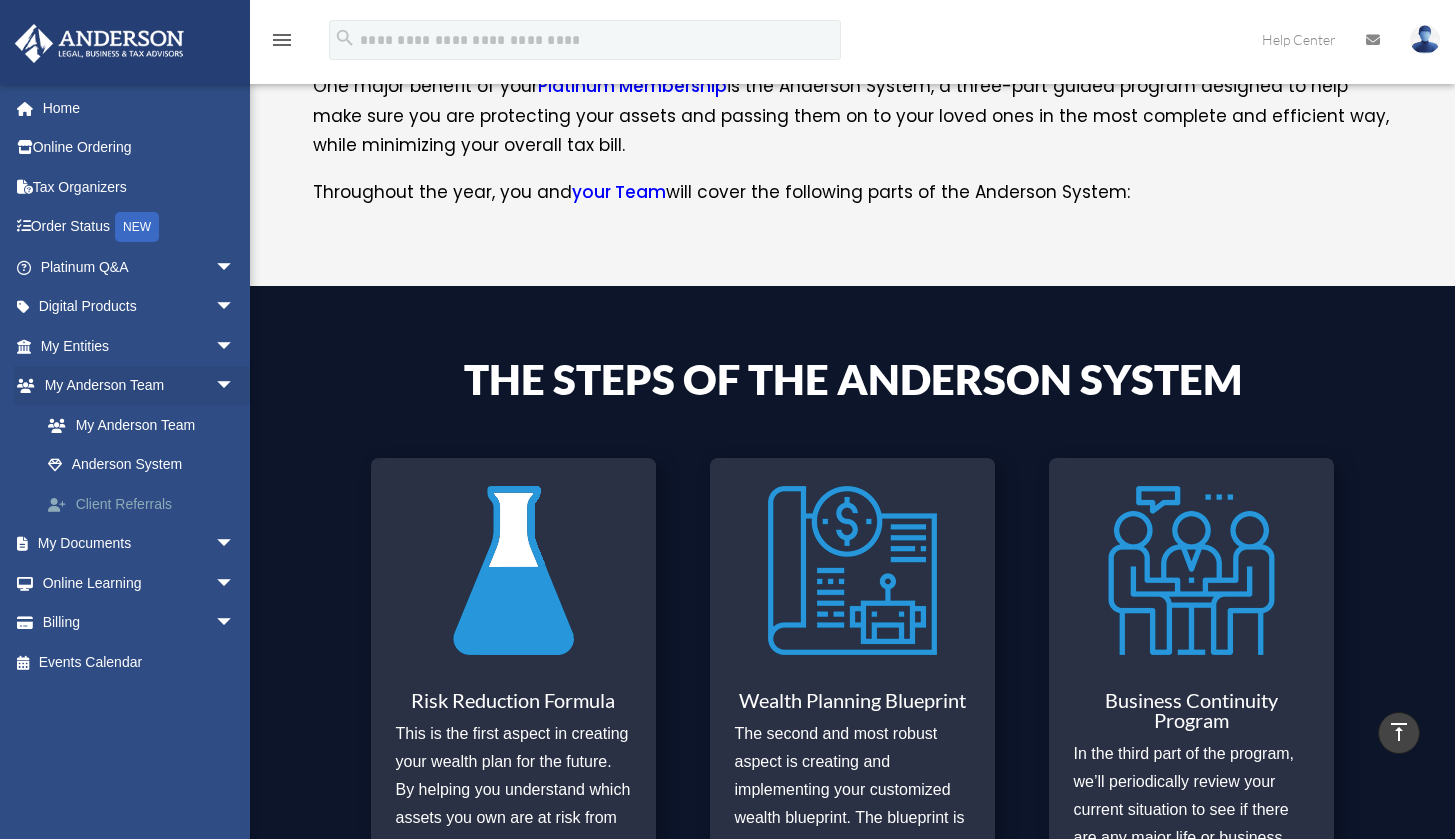 click on "Client Referrals" at bounding box center (146, 504) 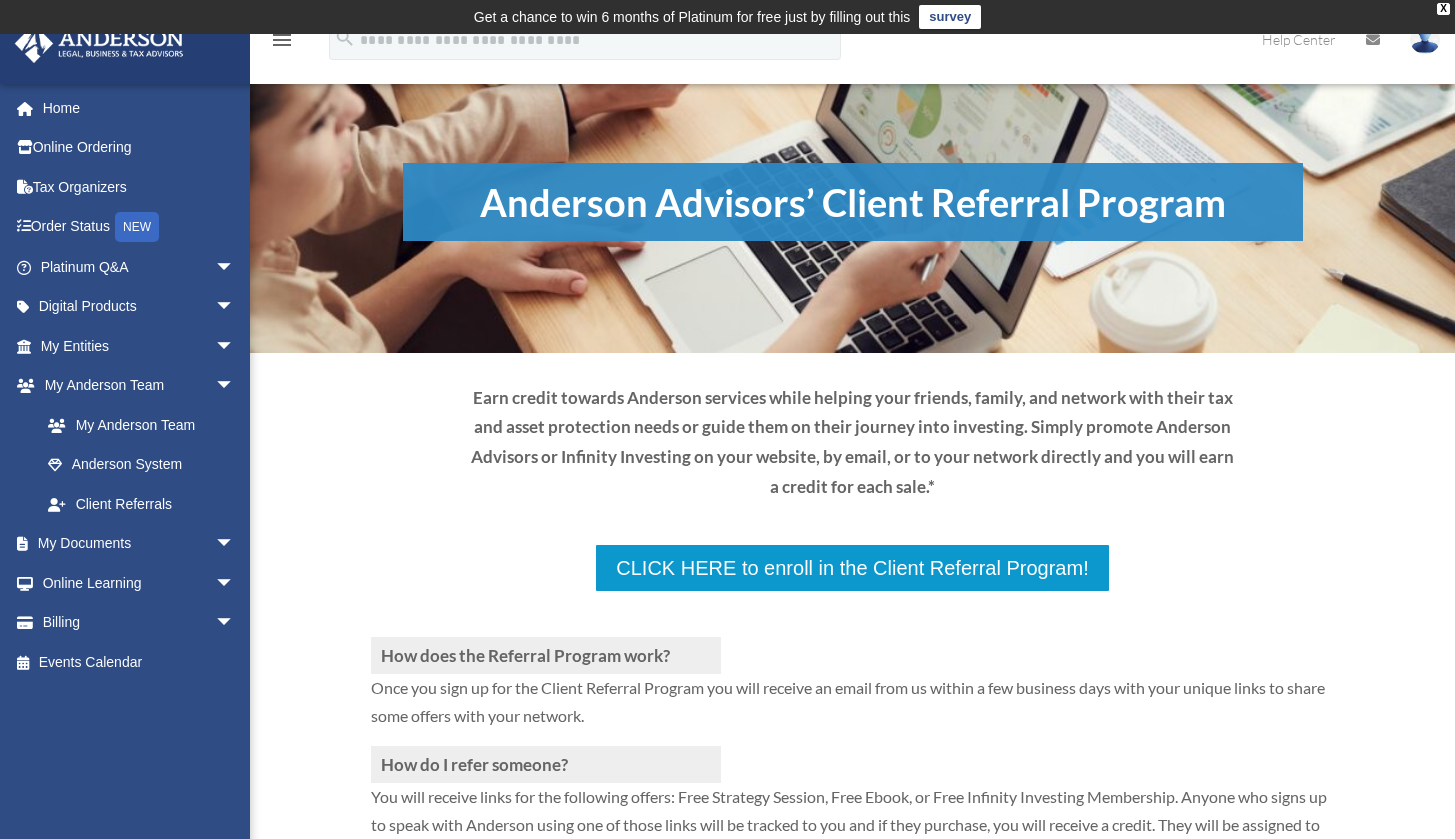 scroll, scrollTop: 126, scrollLeft: 0, axis: vertical 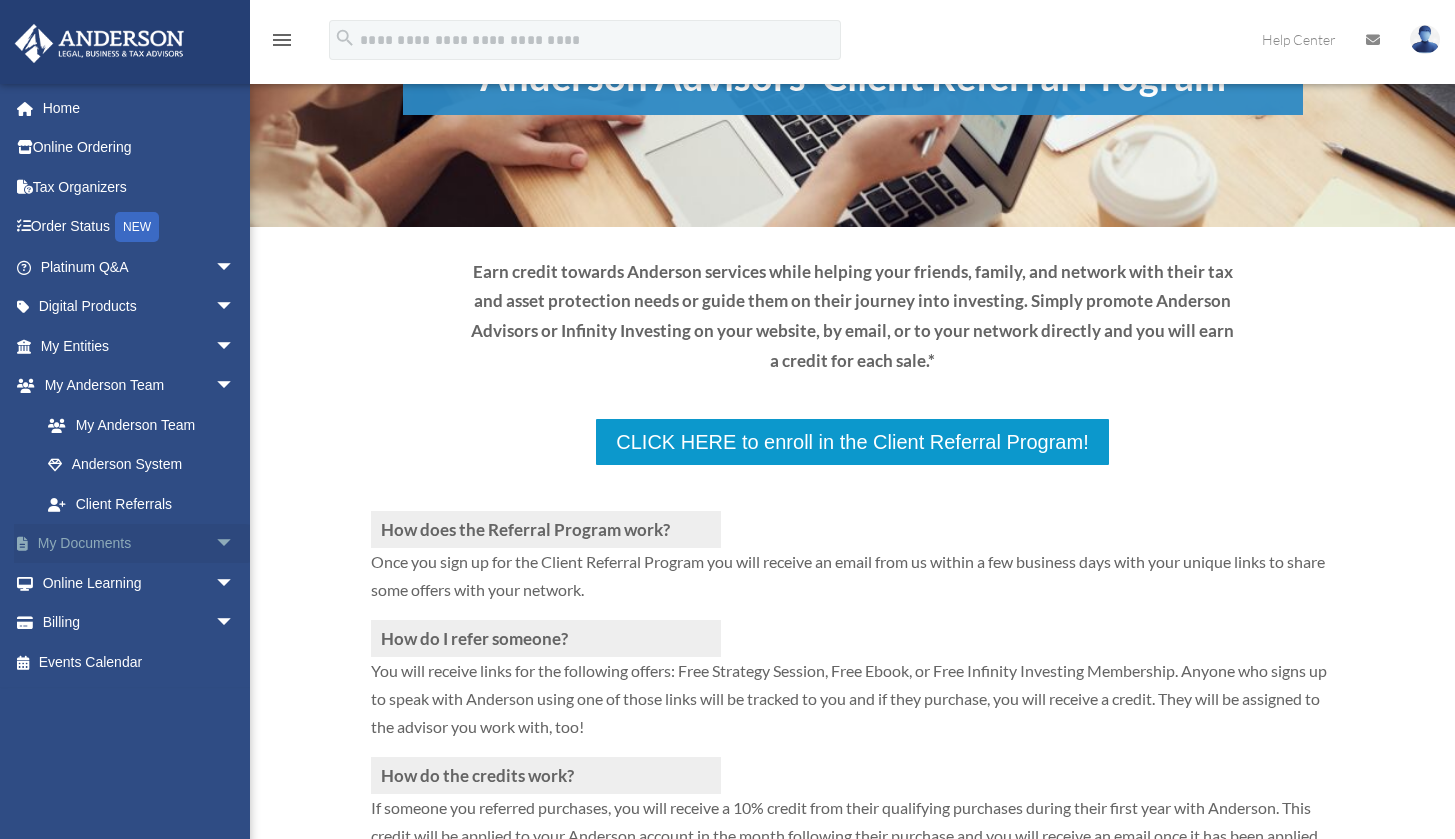 click on "My Documents arrow_drop_down" at bounding box center (139, 544) 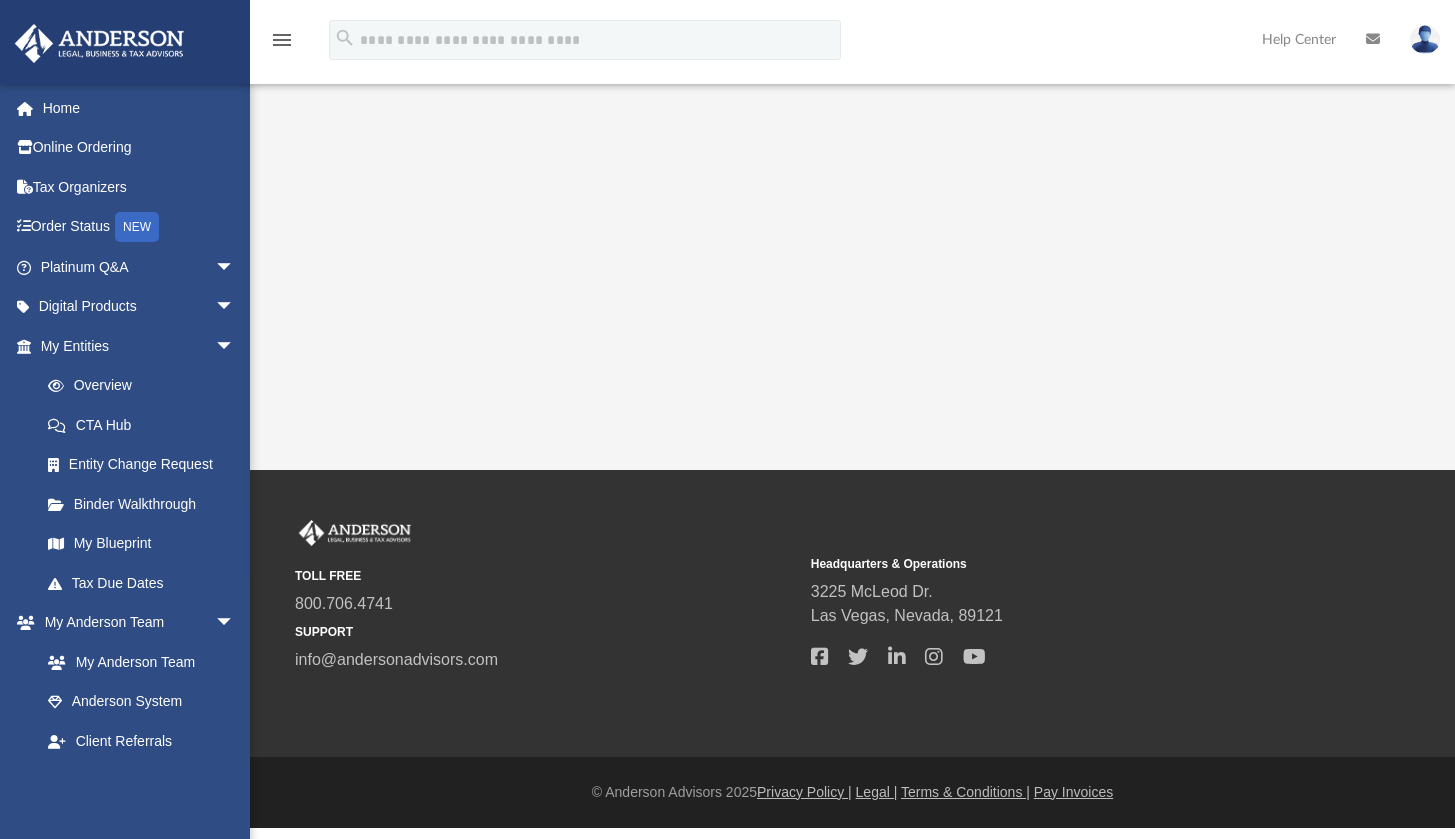 scroll, scrollTop: 0, scrollLeft: 0, axis: both 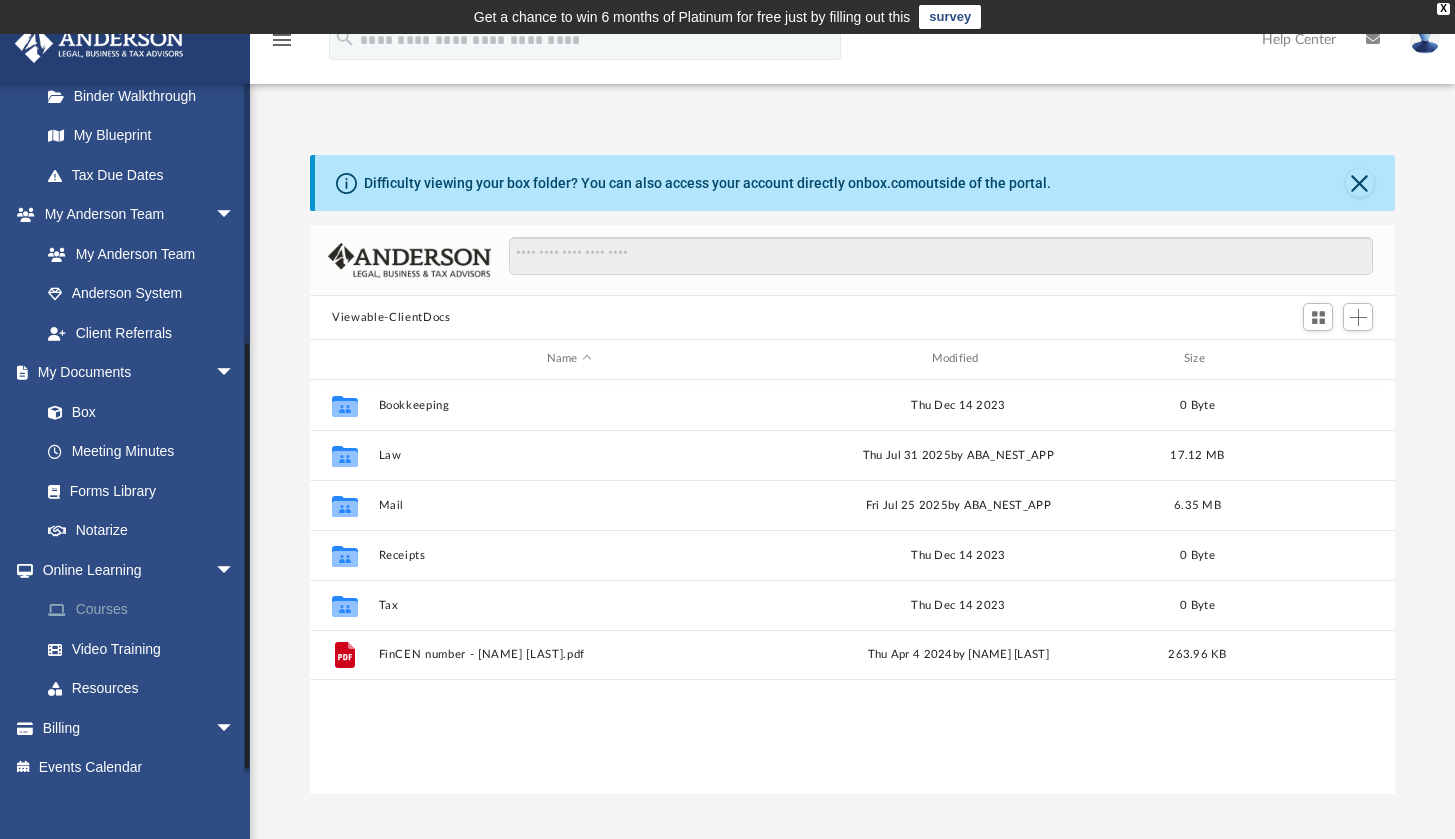 click on "Courses" at bounding box center [146, 610] 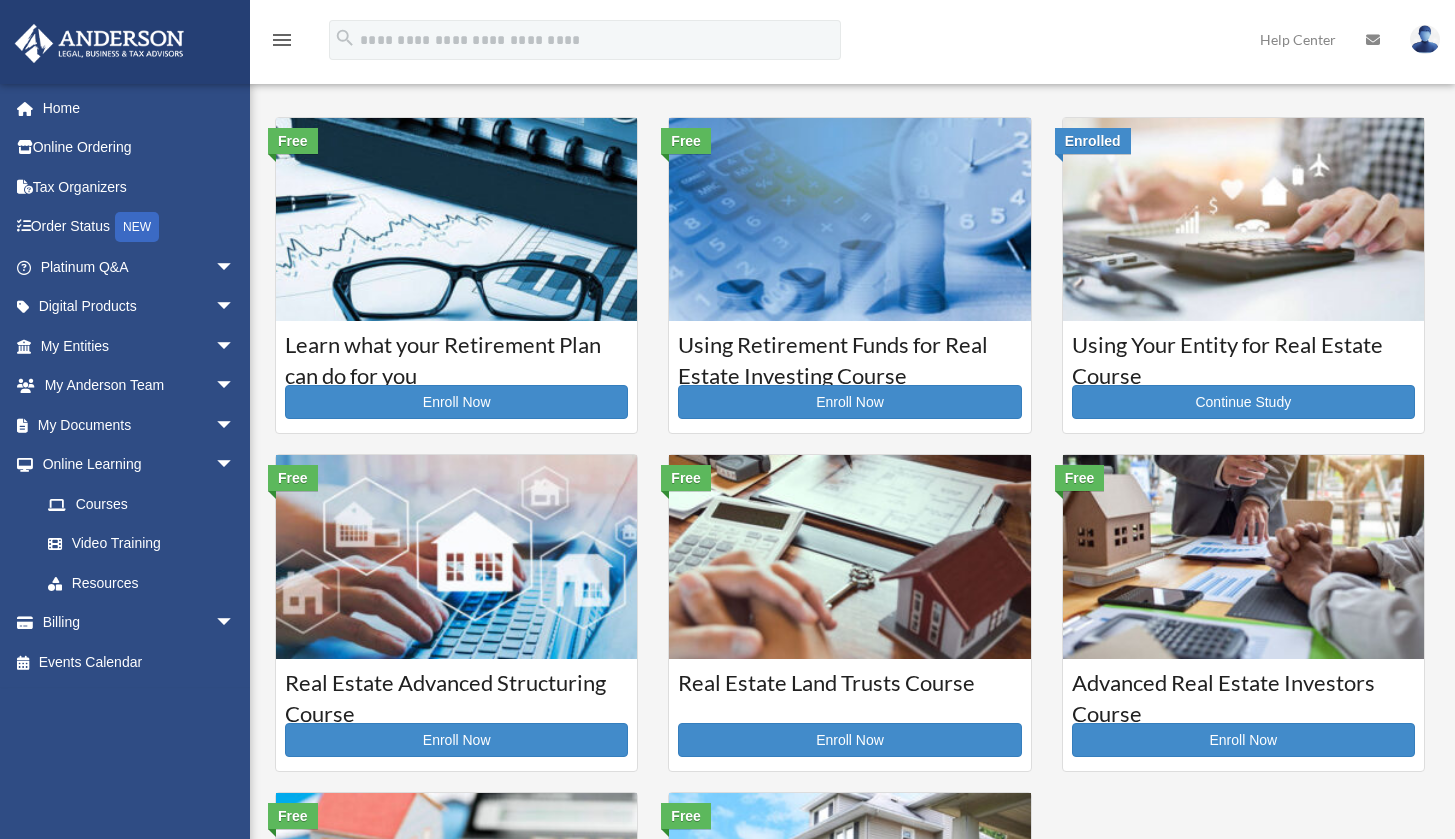 scroll, scrollTop: 0, scrollLeft: 0, axis: both 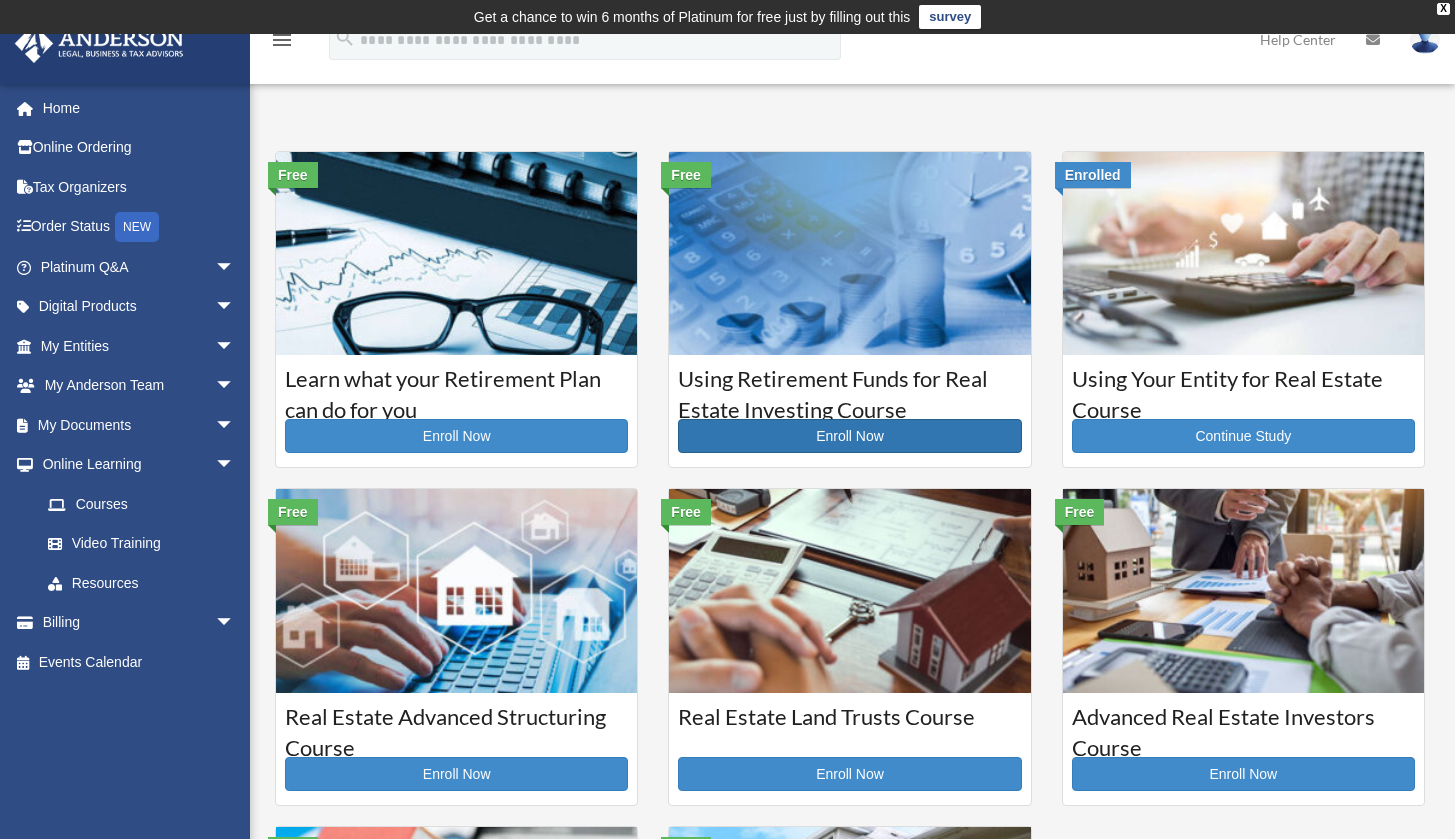 click on "Enroll Now" at bounding box center (849, 436) 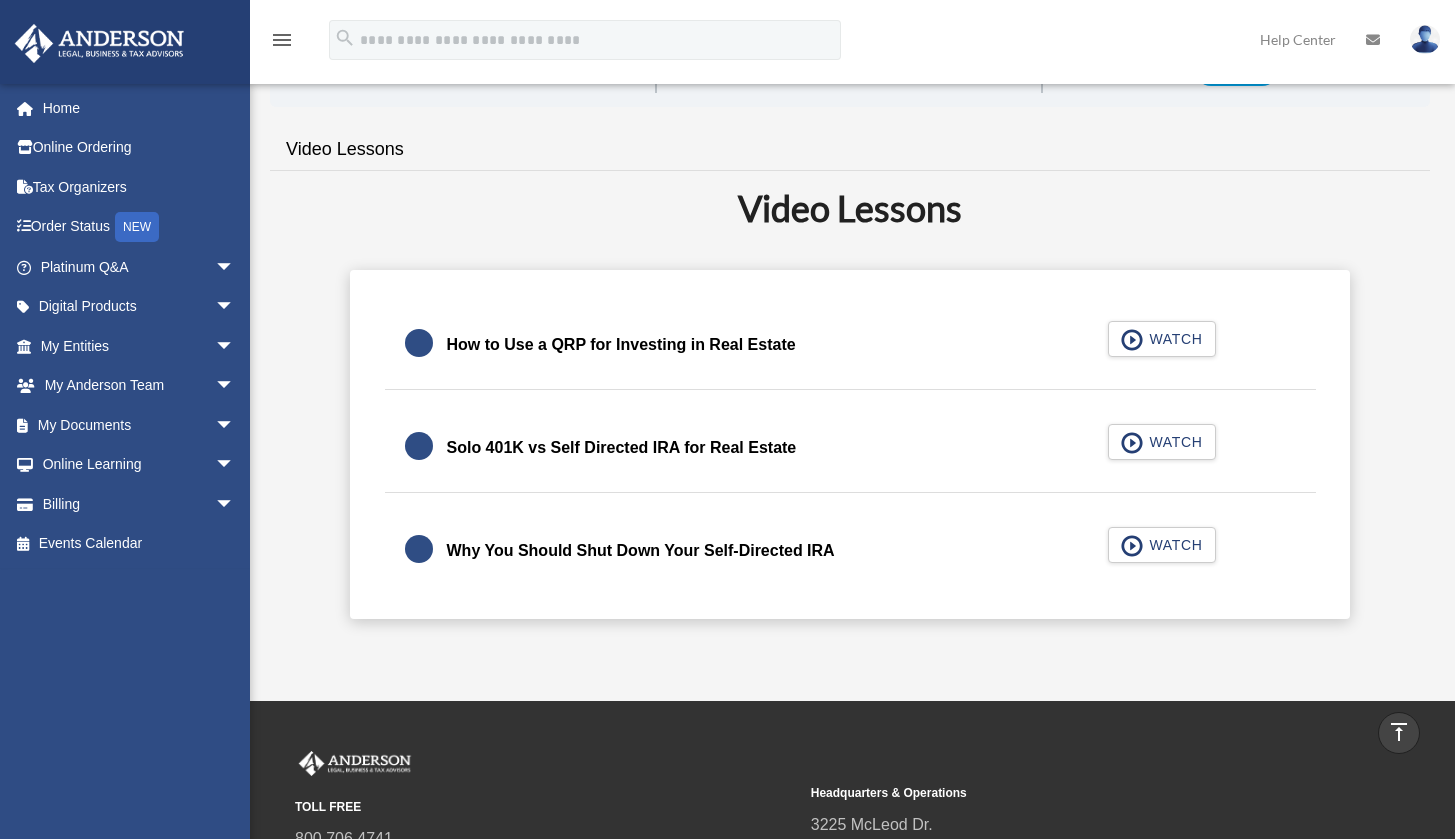scroll, scrollTop: 247, scrollLeft: 0, axis: vertical 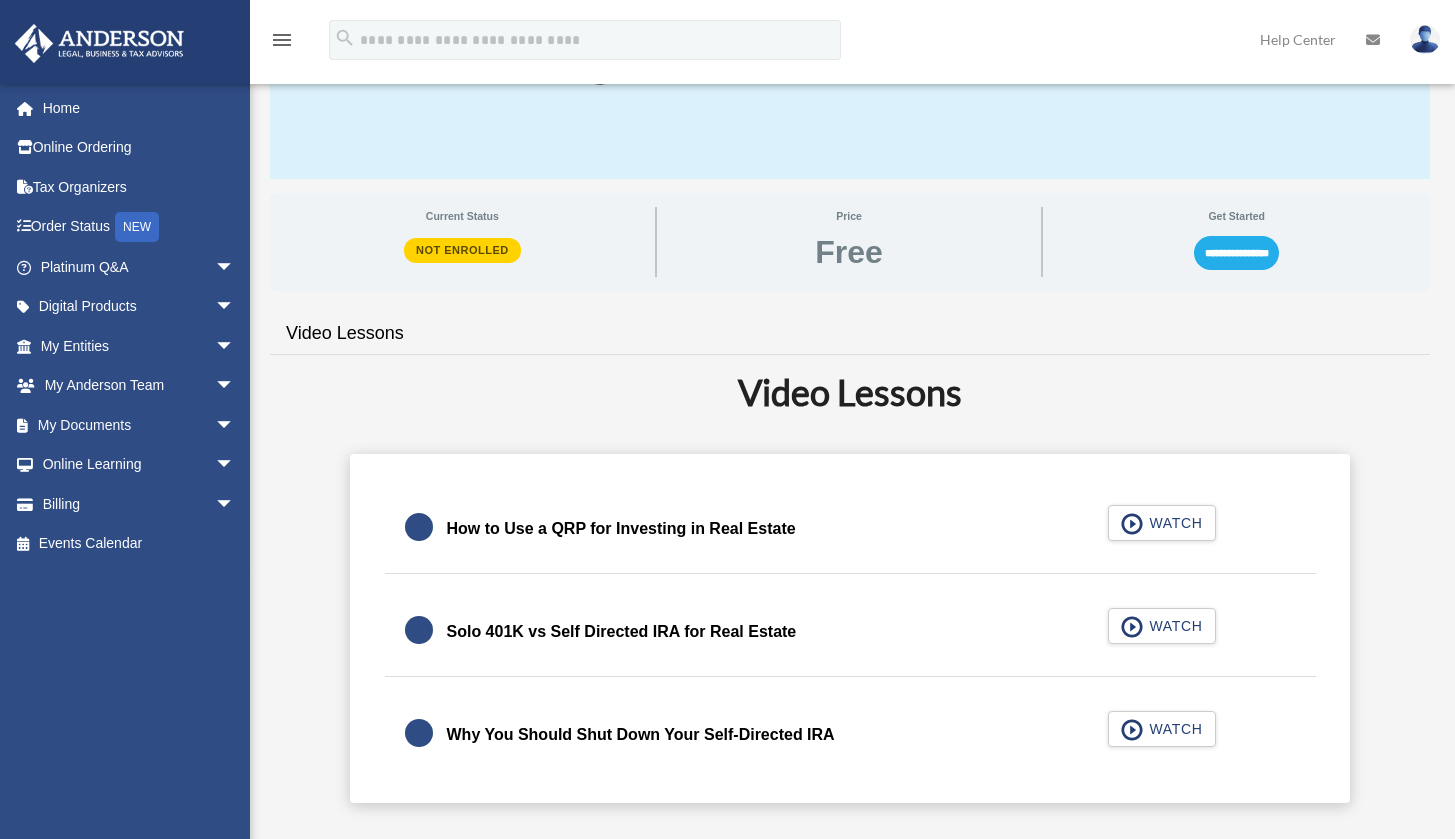 click on "**********" at bounding box center [1236, 253] 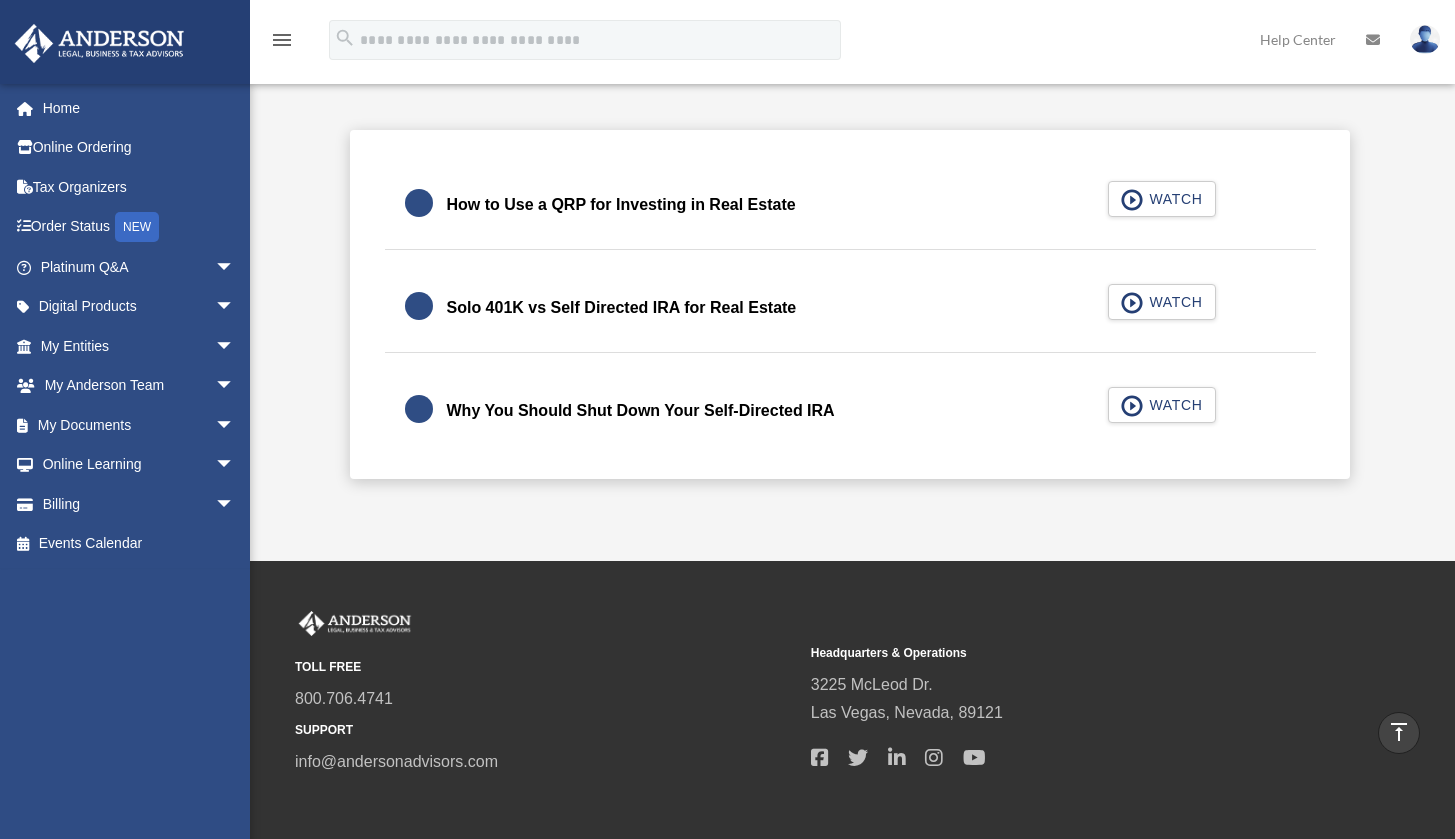scroll, scrollTop: 458, scrollLeft: 0, axis: vertical 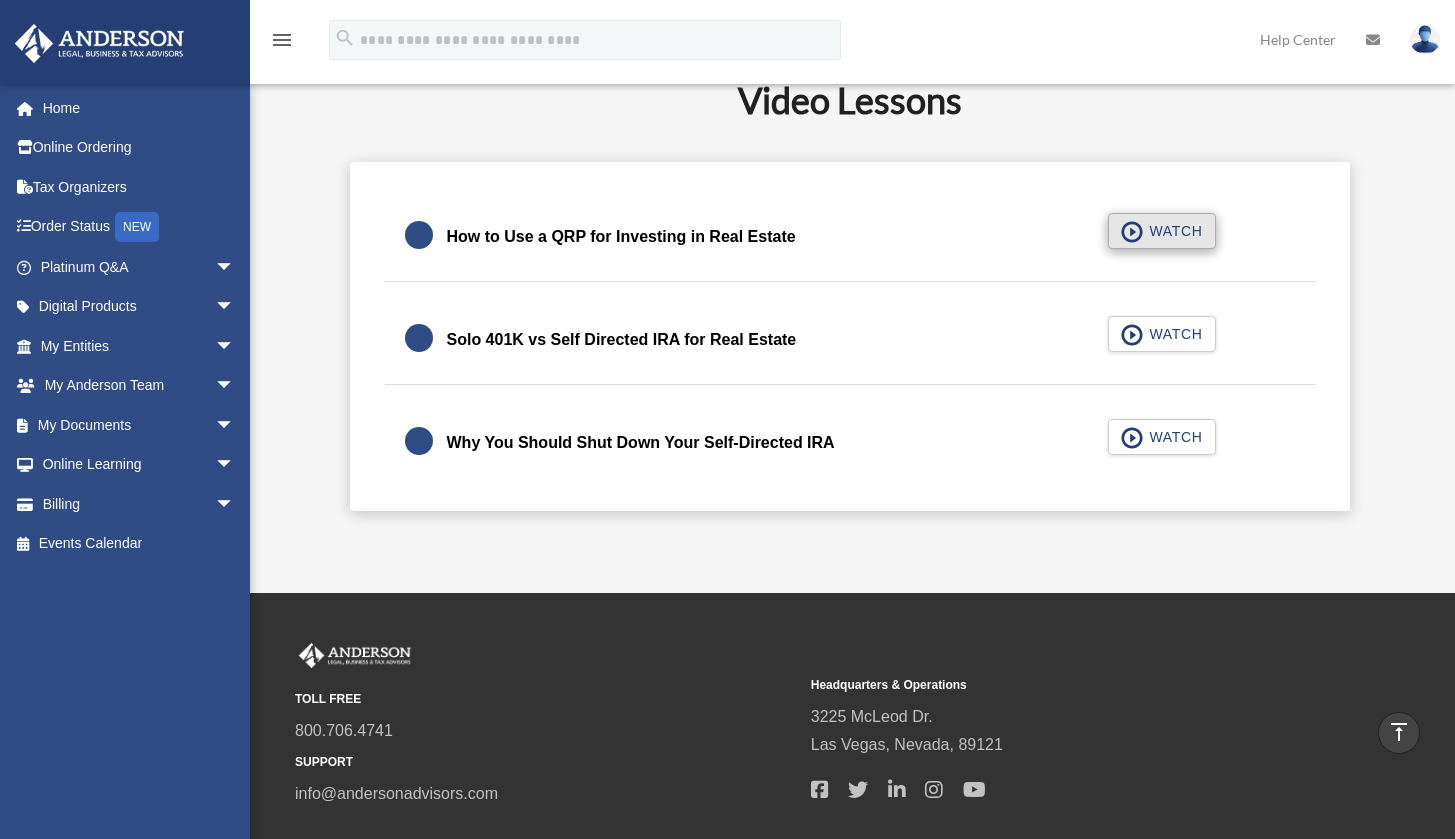 click on "WATCH" at bounding box center (1172, 231) 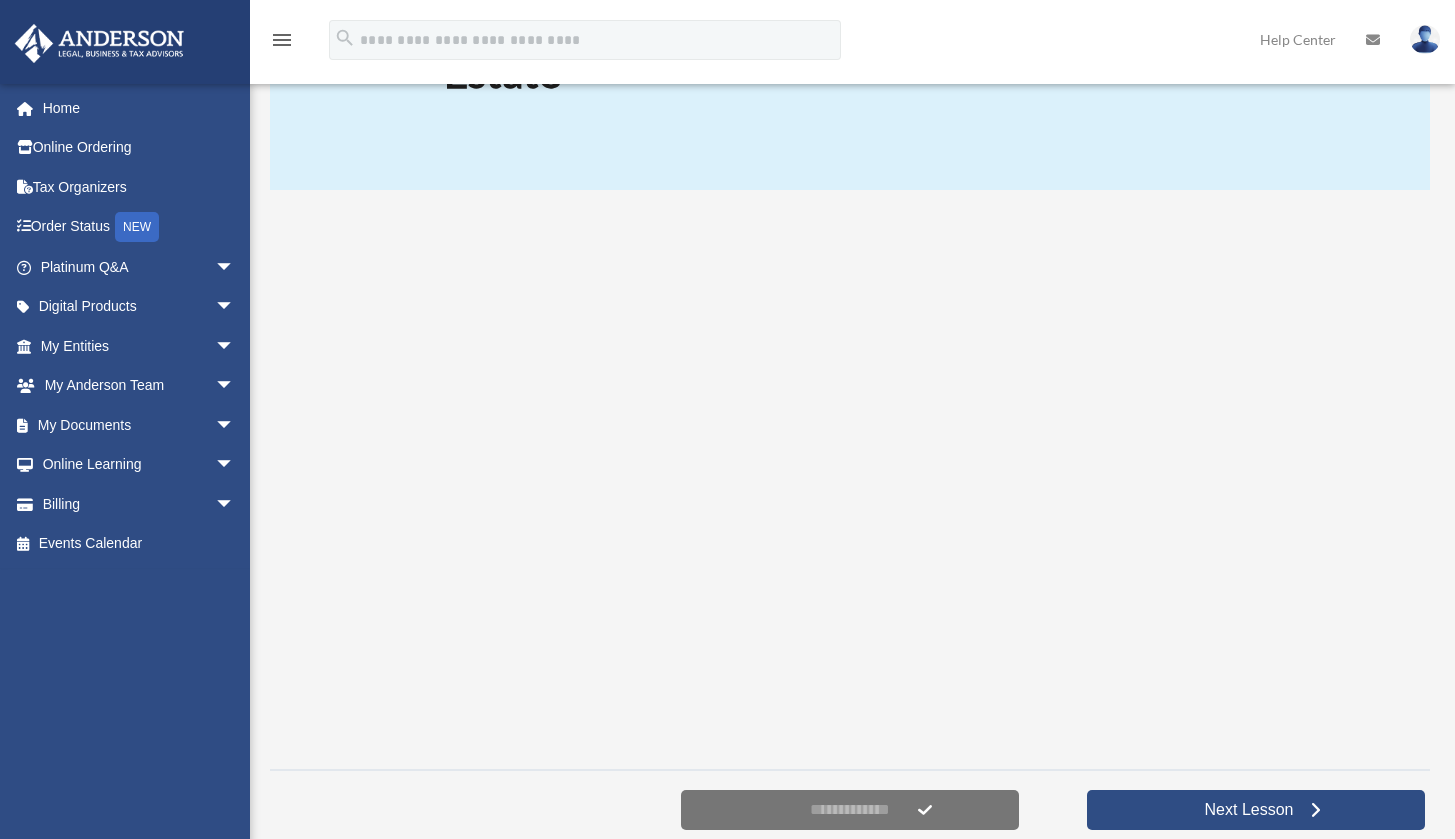 scroll, scrollTop: 374, scrollLeft: 0, axis: vertical 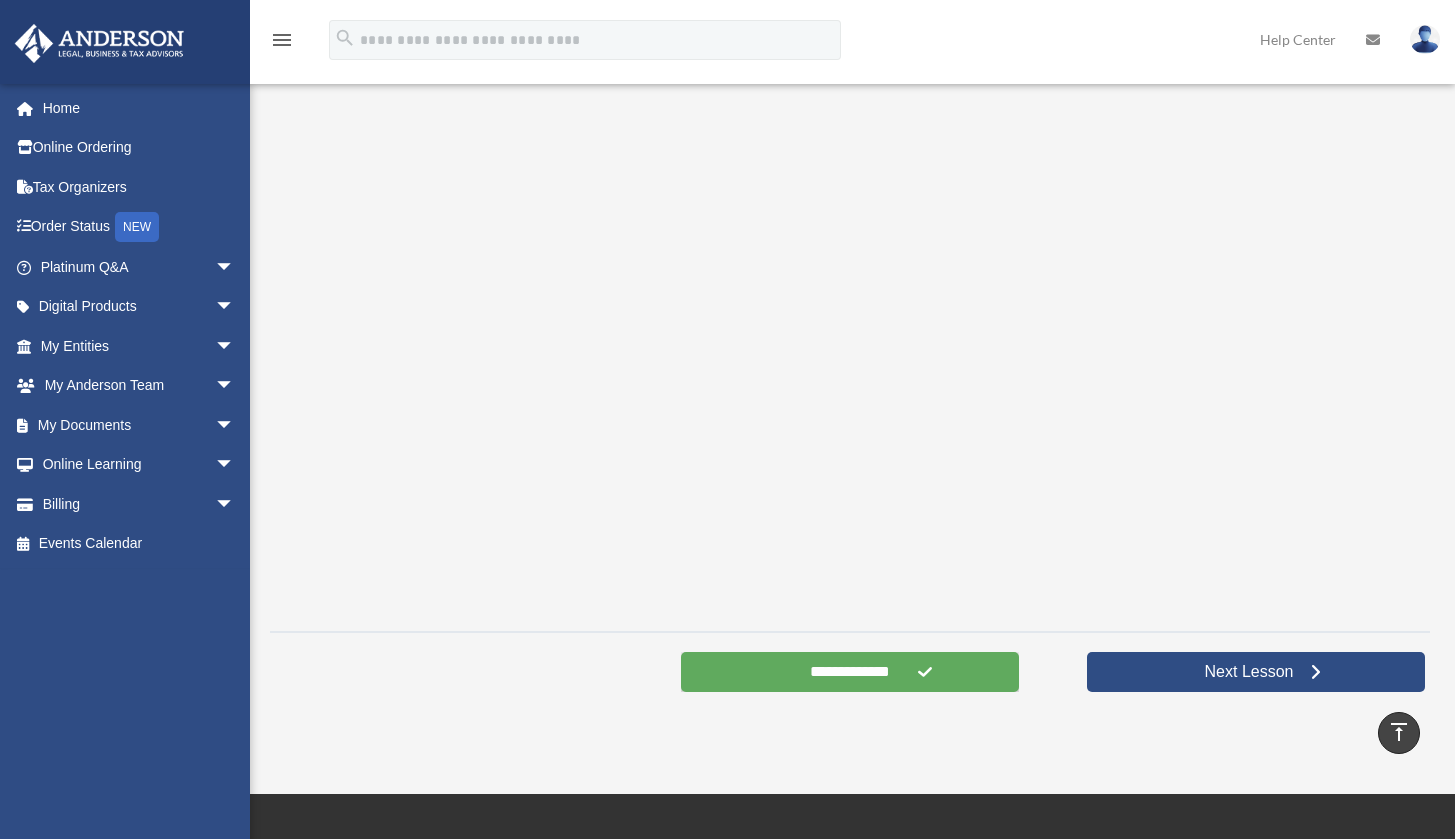 click on "**********" at bounding box center (850, 672) 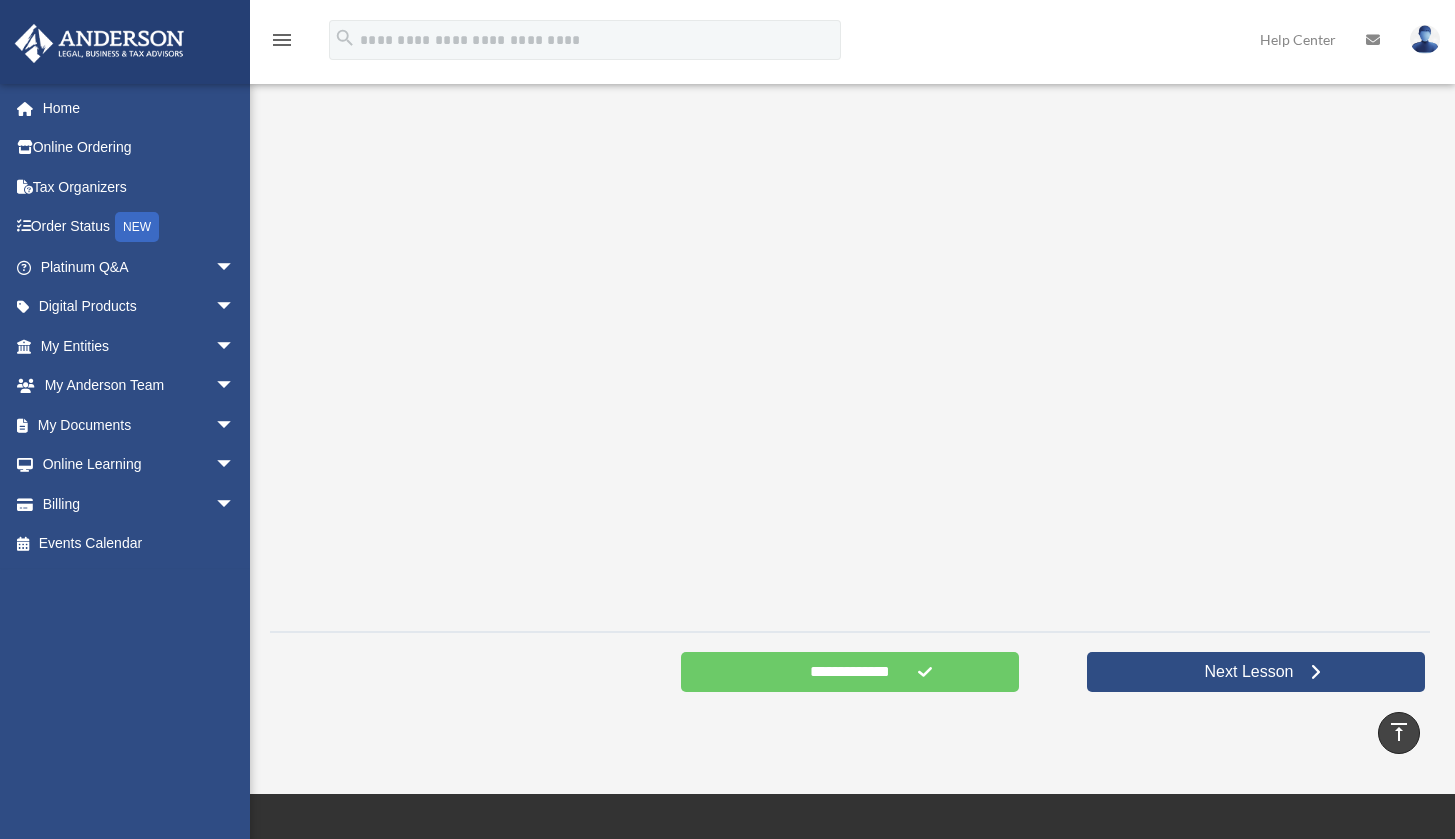 click on "**********" at bounding box center (850, 672) 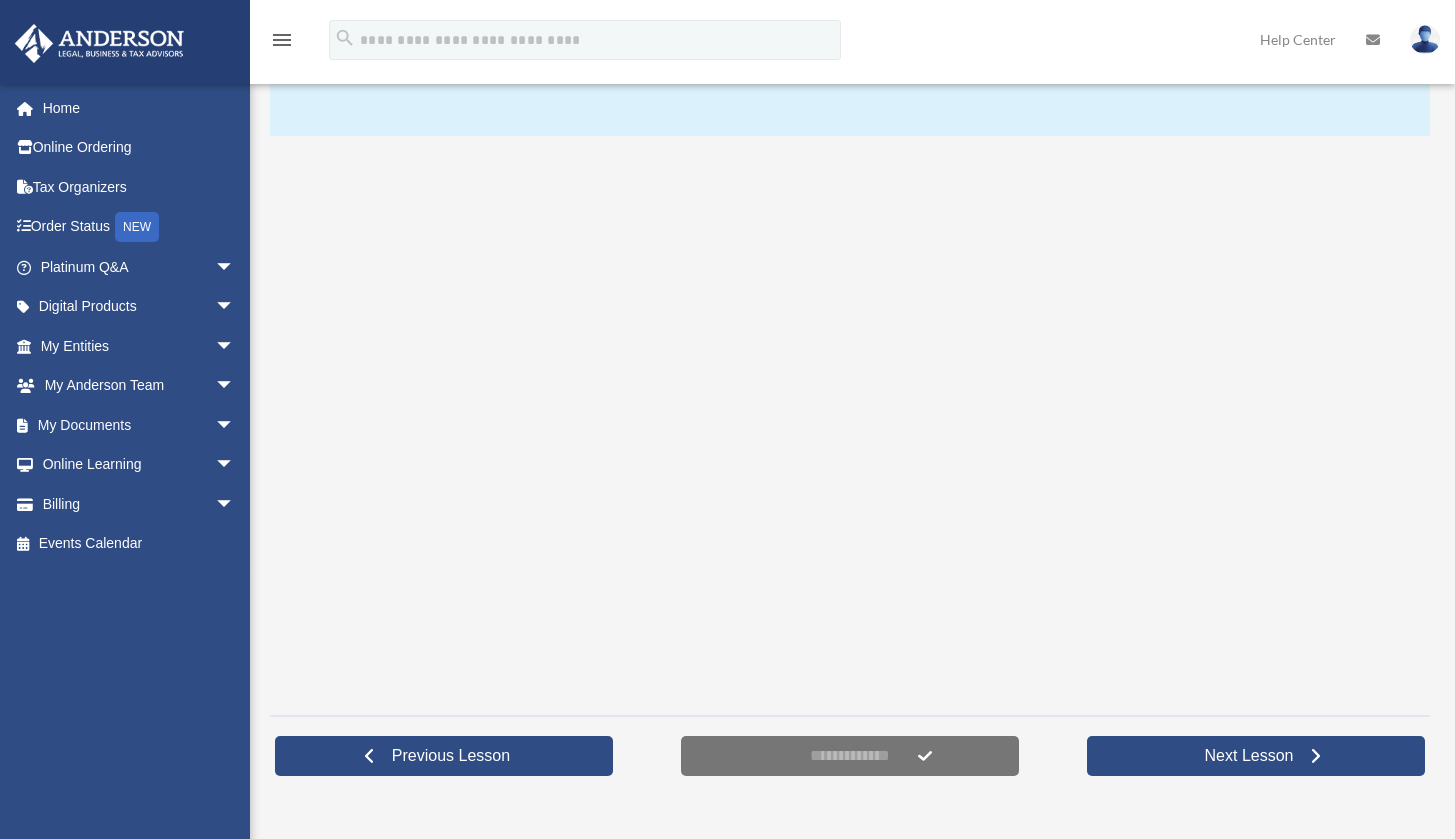 scroll, scrollTop: 0, scrollLeft: 0, axis: both 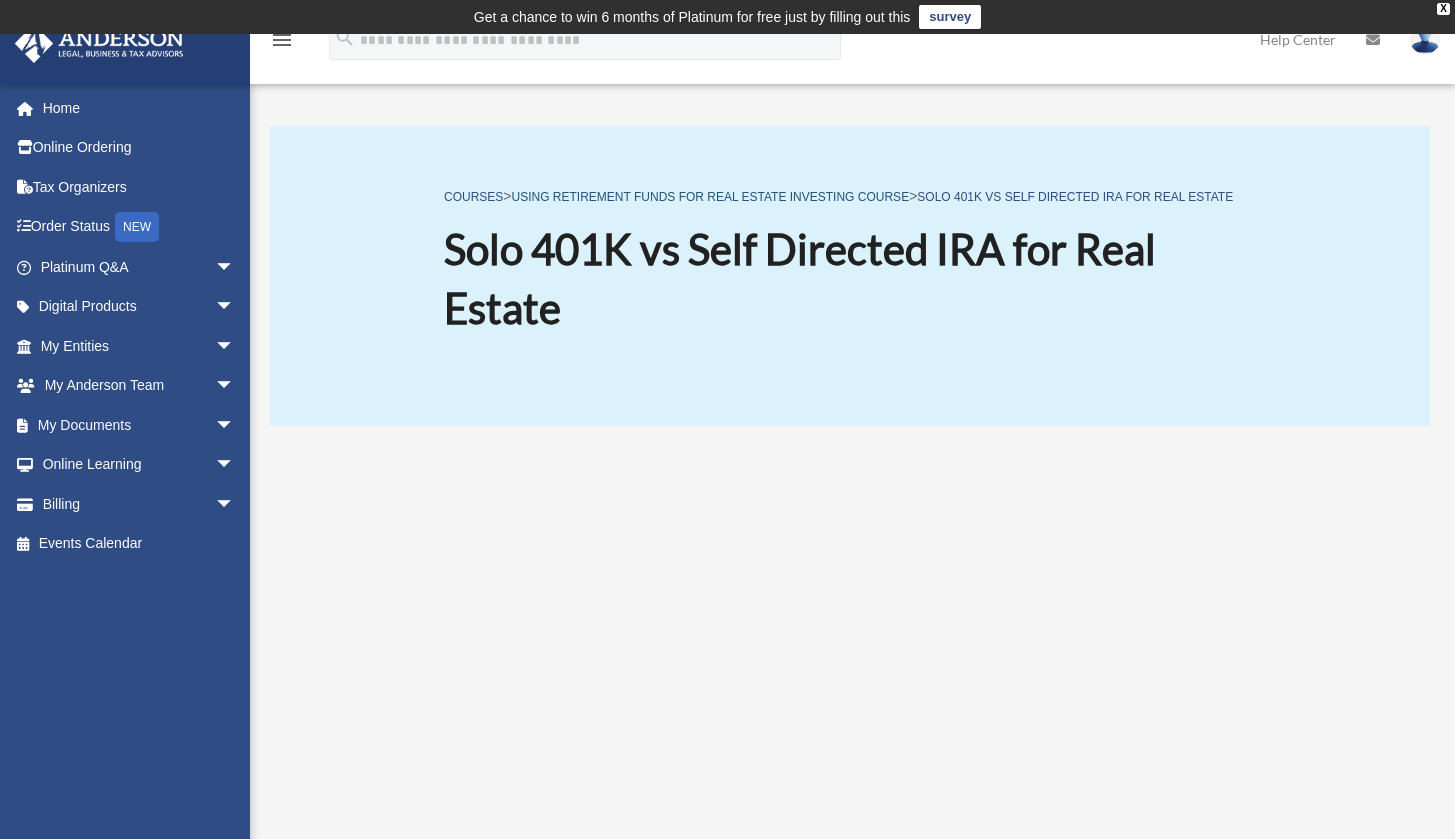click on "Using Retirement Funds for Real Estate Investing Course" at bounding box center [711, 197] 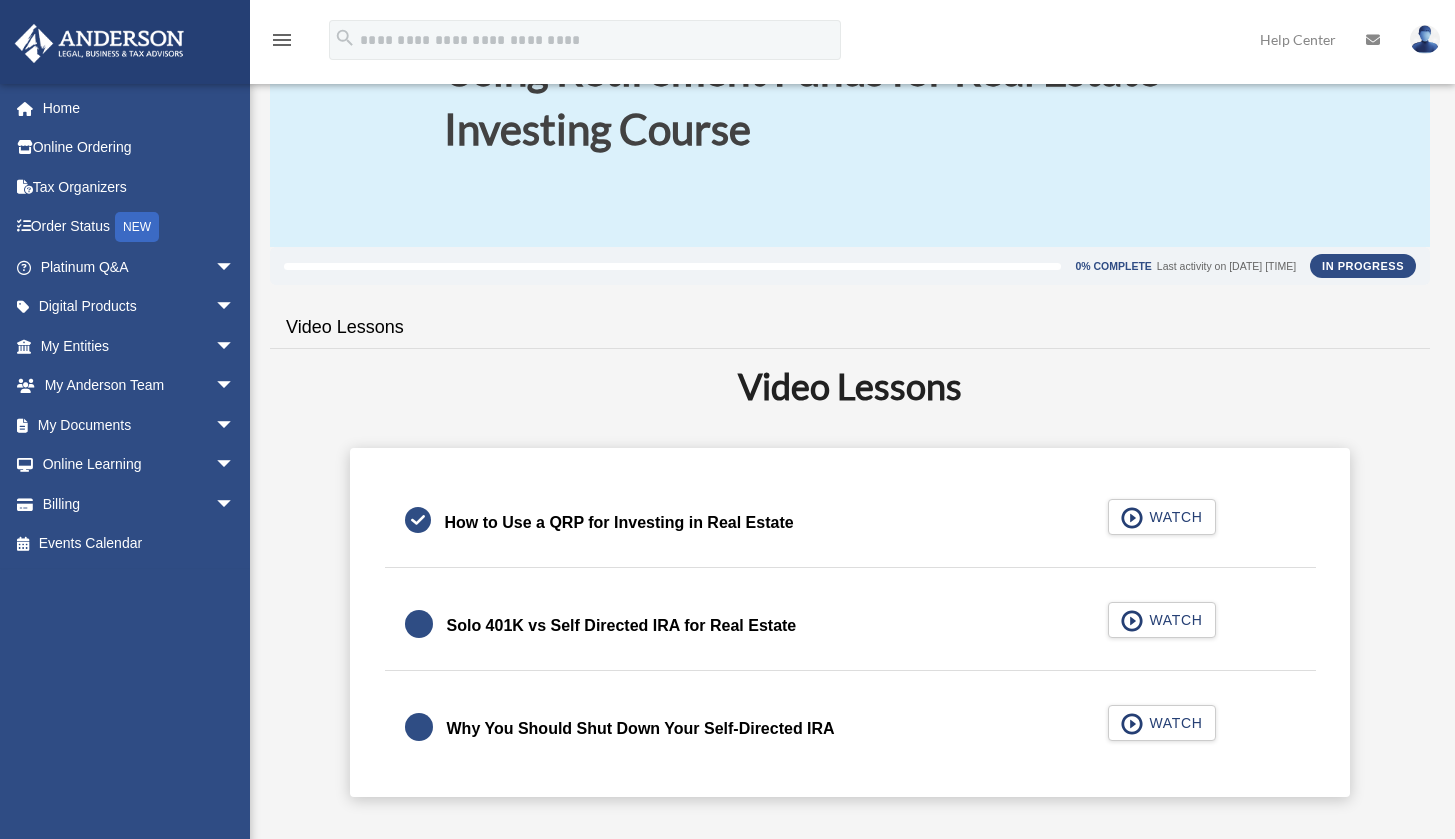 scroll, scrollTop: 347, scrollLeft: 0, axis: vertical 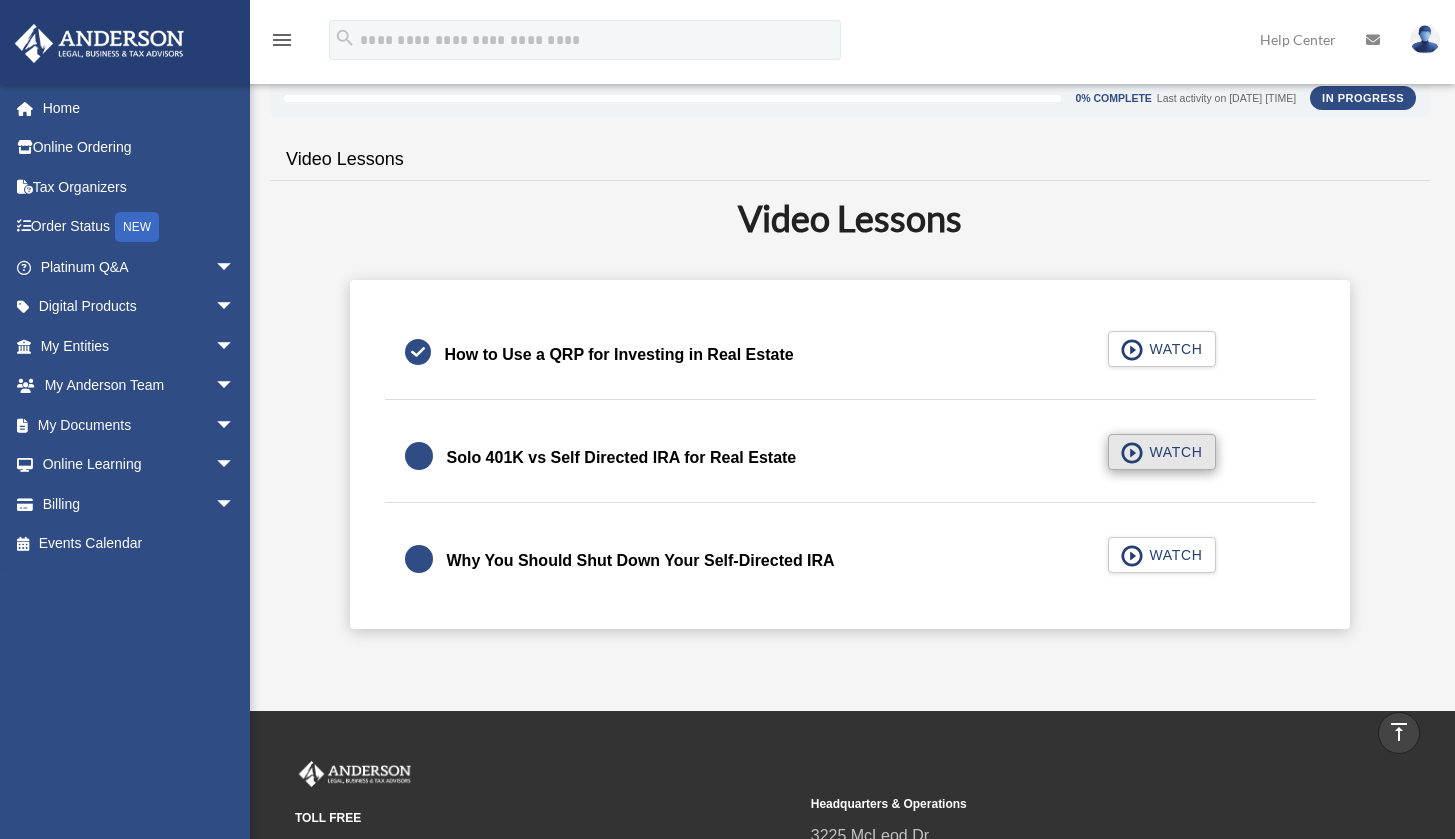 click on "WATCH" at bounding box center (1172, 452) 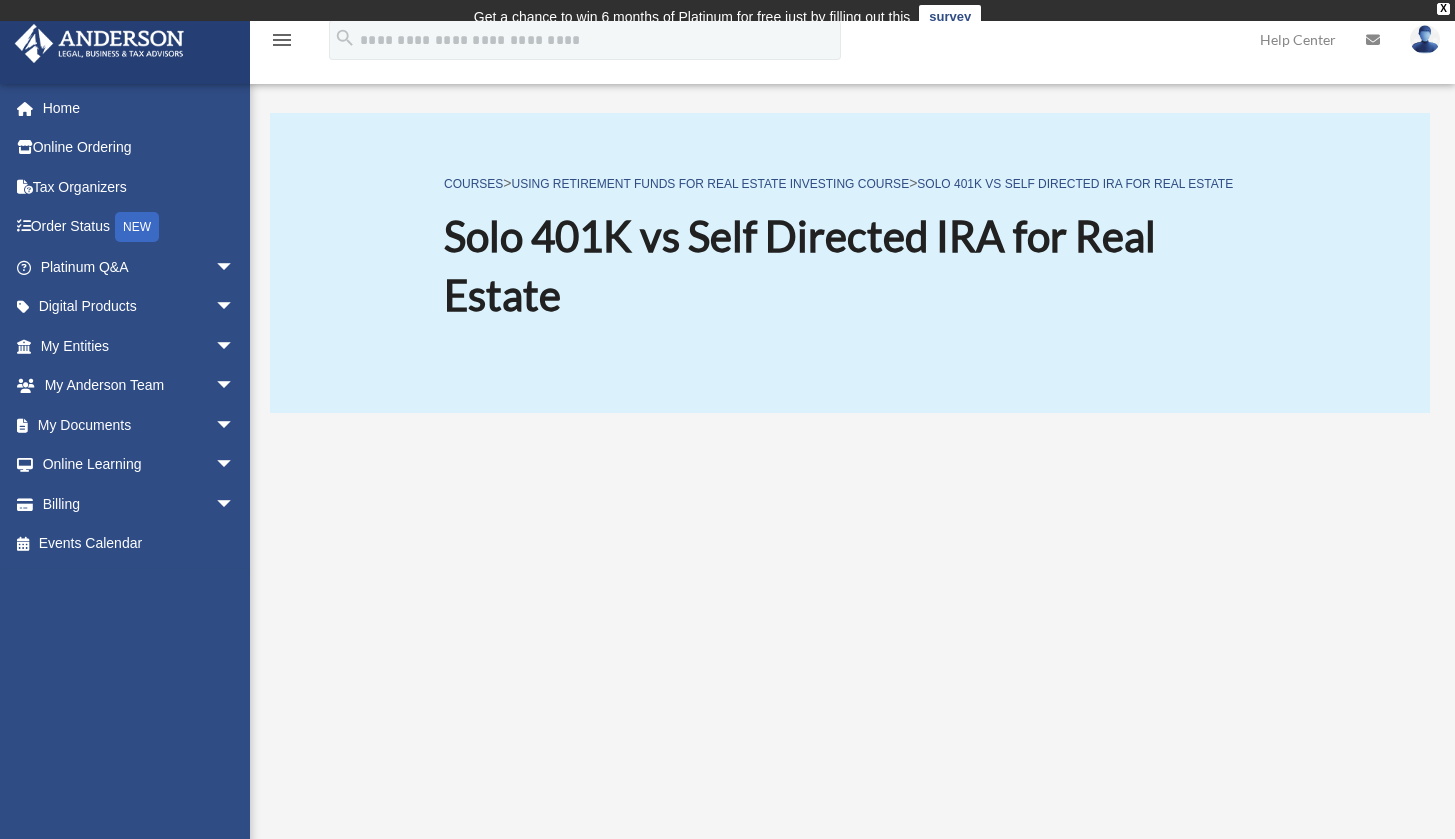 scroll, scrollTop: 286, scrollLeft: 0, axis: vertical 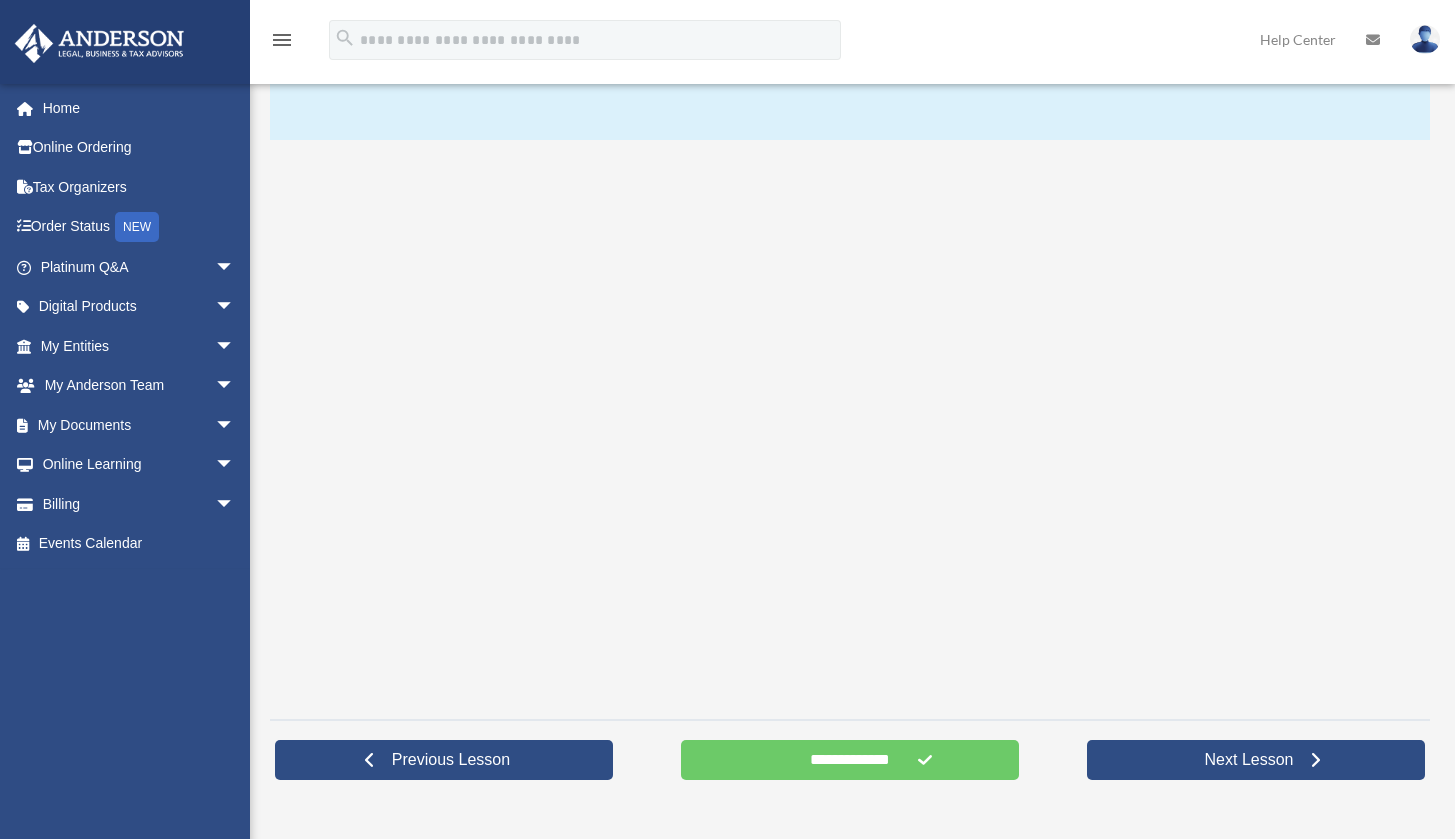 click on "**********" at bounding box center [850, 760] 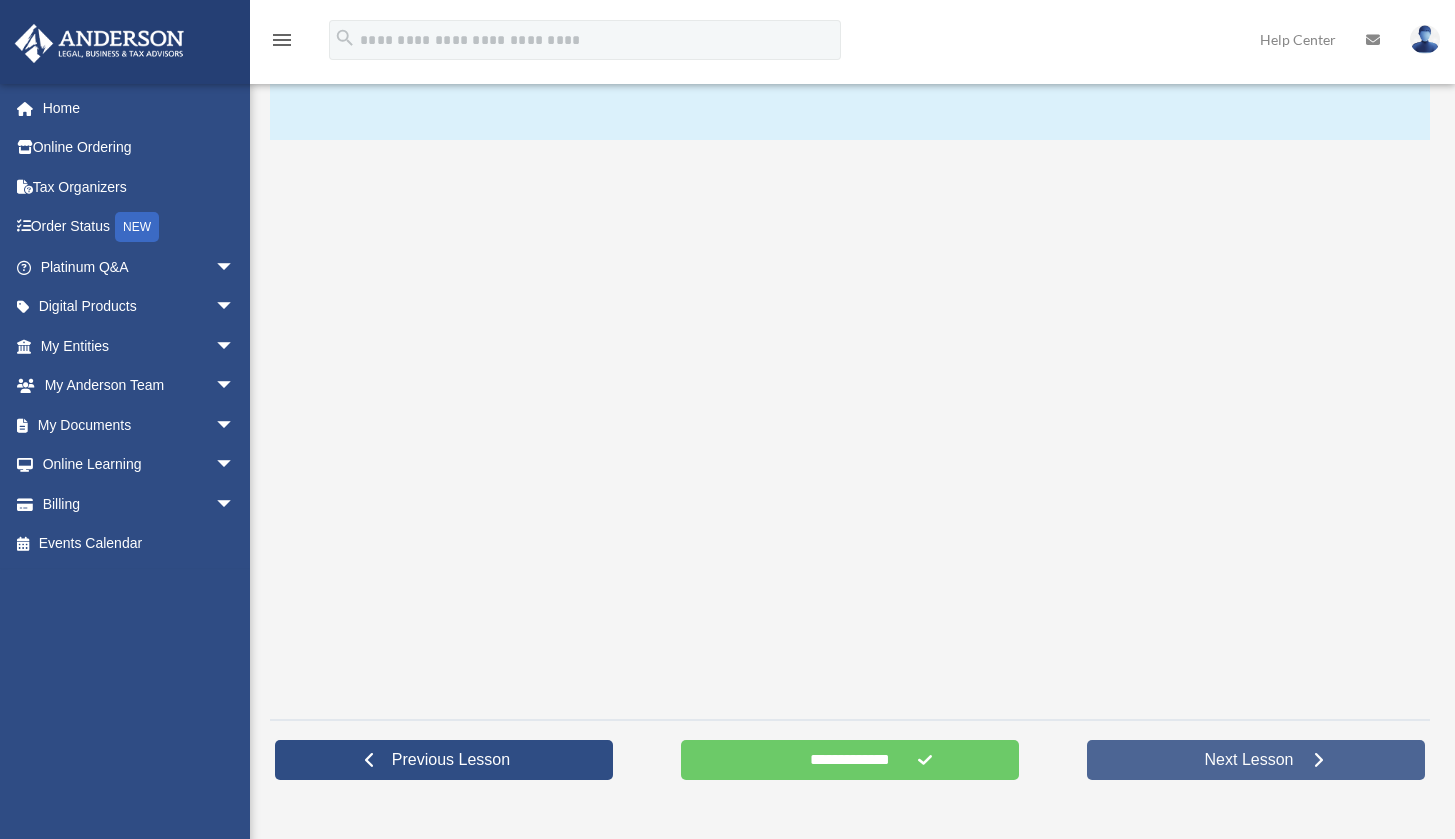click on "Next Lesson" at bounding box center [1256, 760] 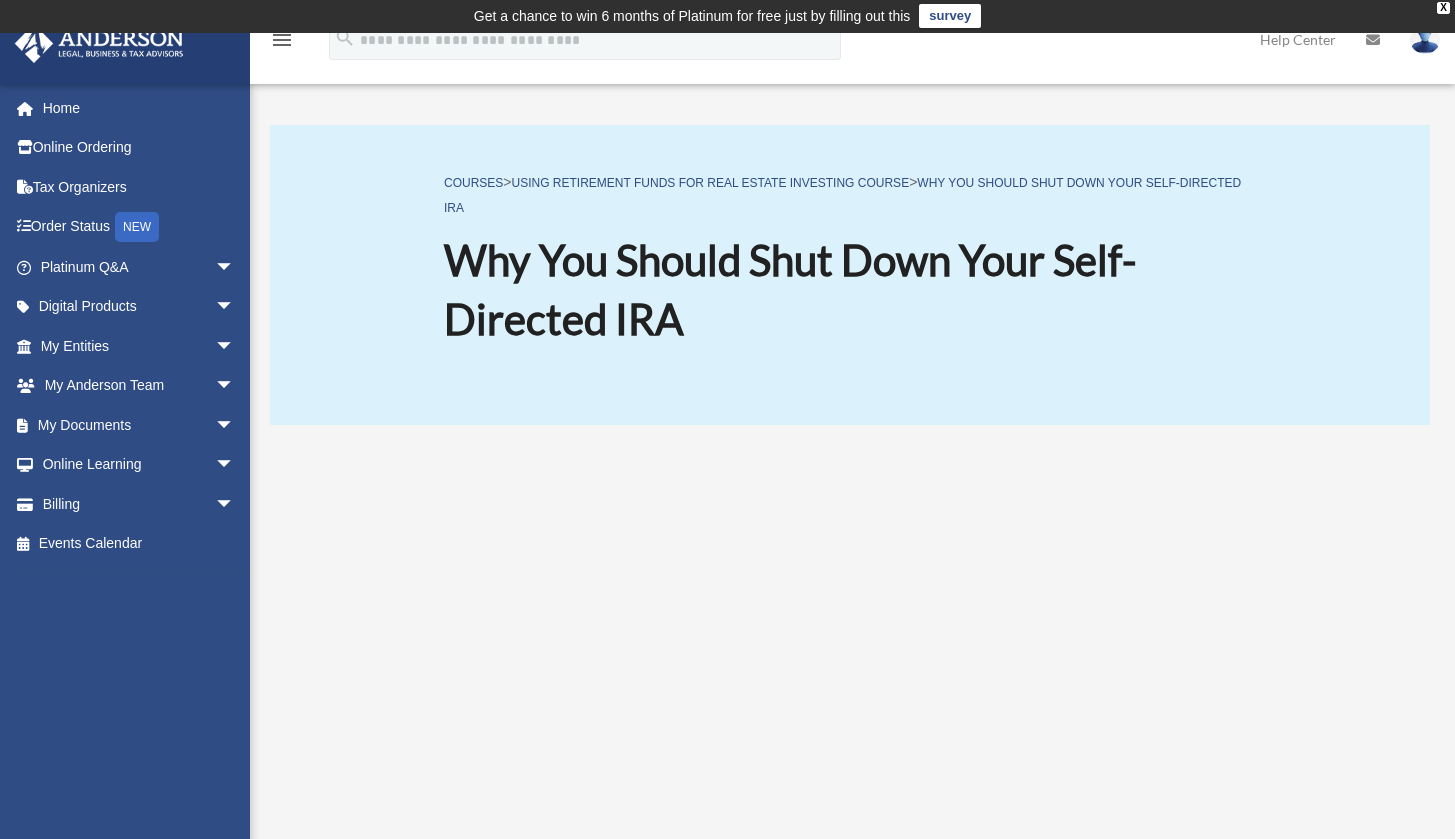 scroll, scrollTop: 0, scrollLeft: 0, axis: both 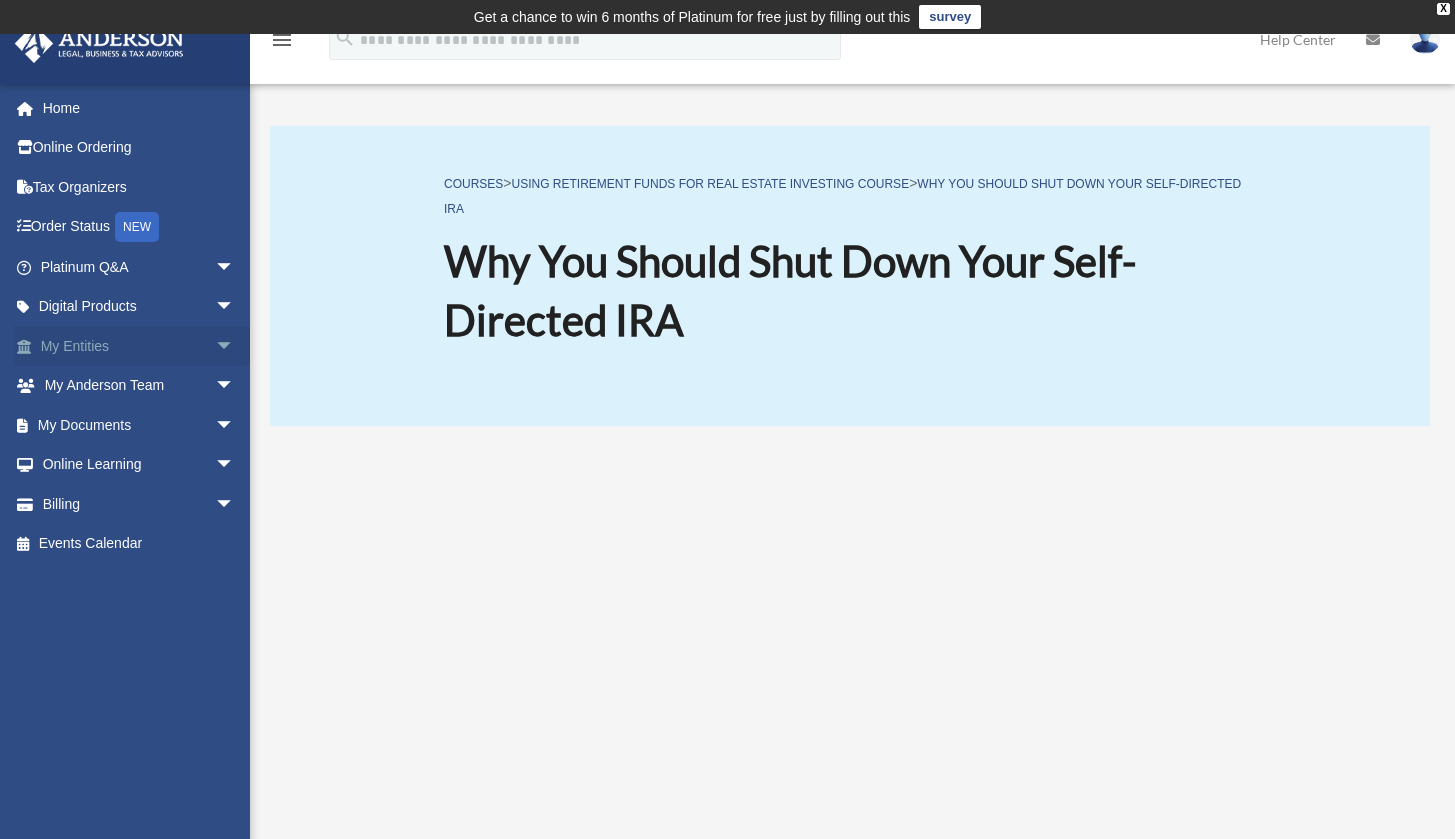 click on "arrow_drop_down" at bounding box center (235, 346) 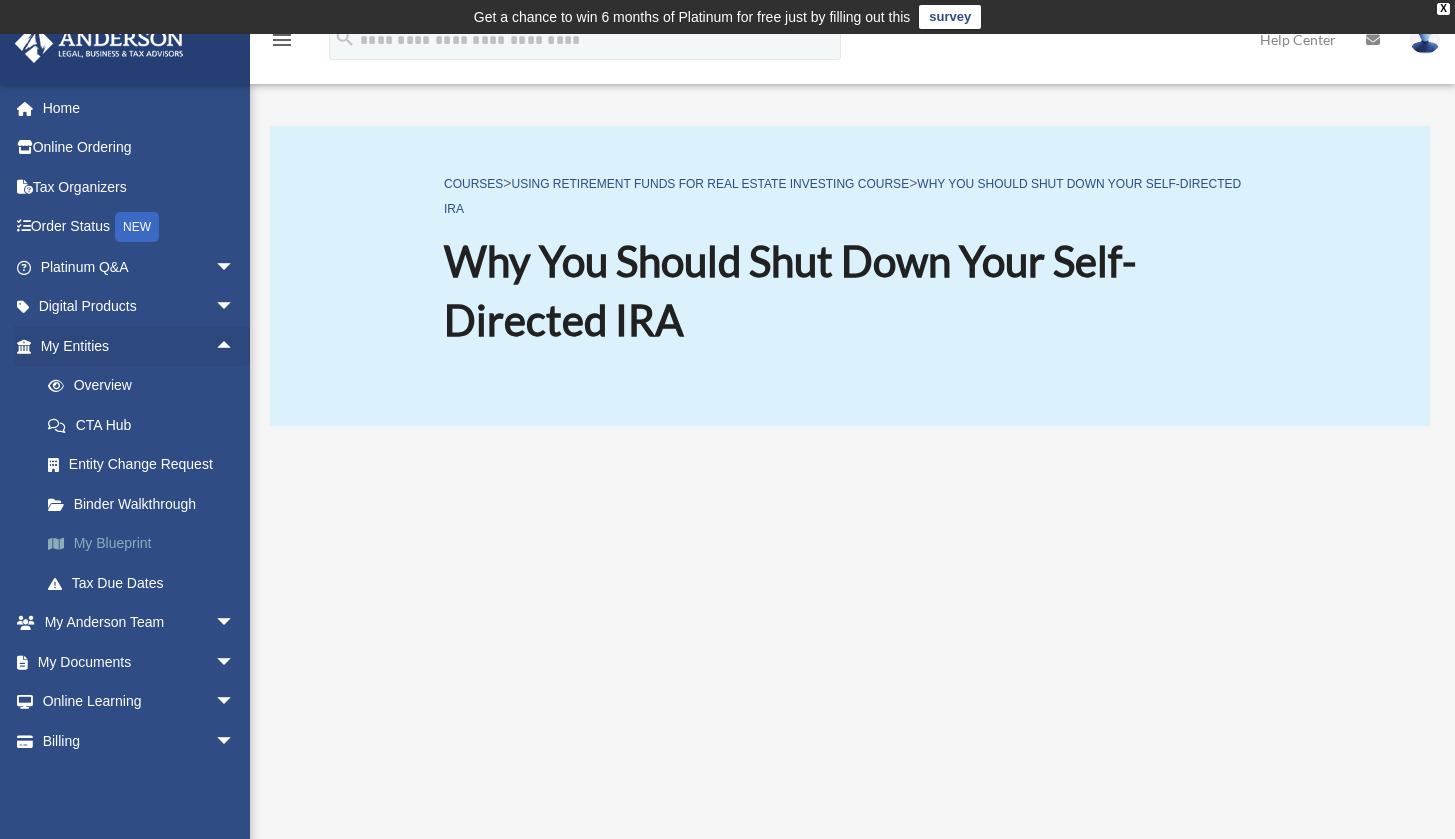 click on "My Blueprint" at bounding box center (146, 544) 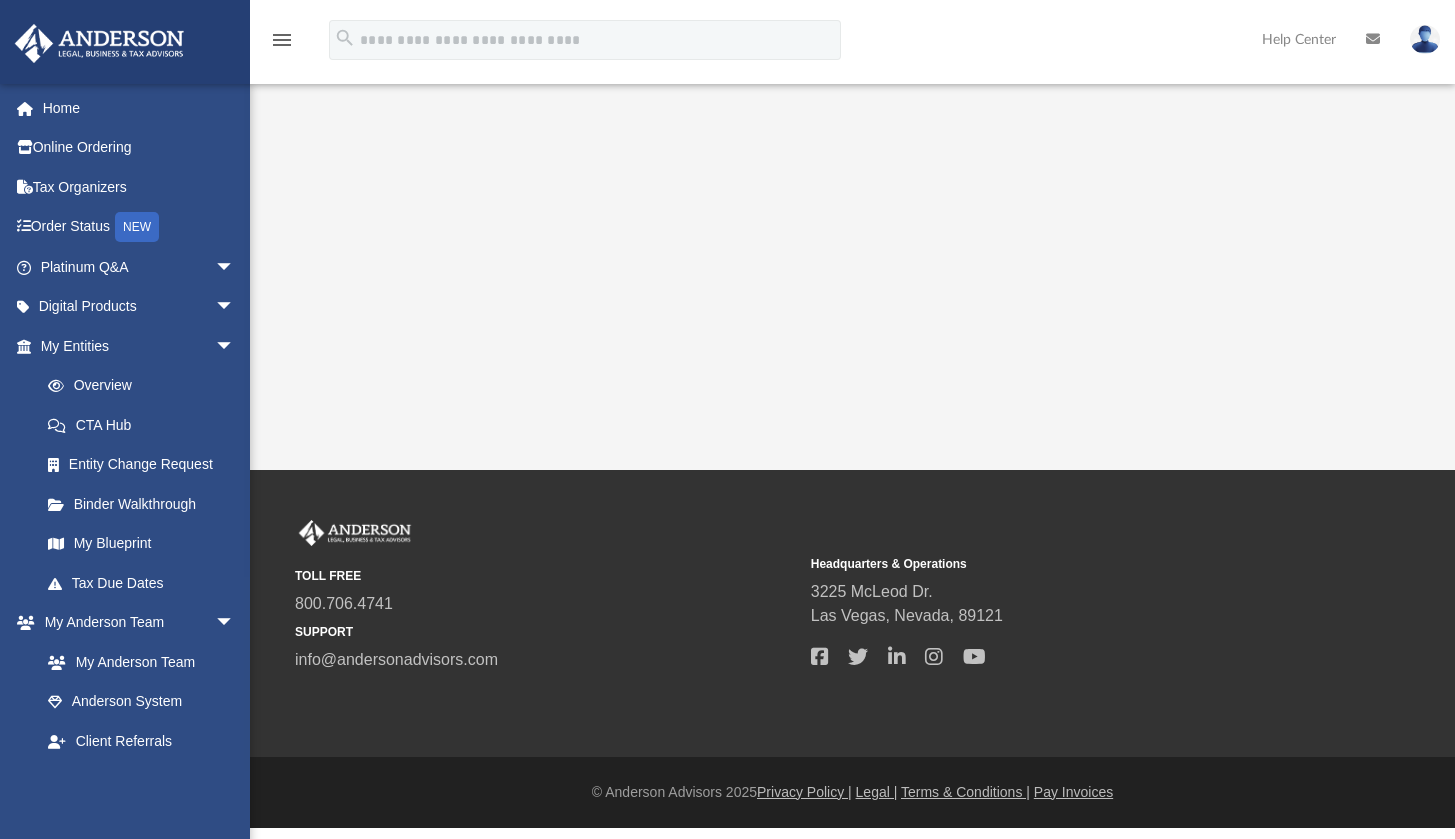 scroll, scrollTop: 0, scrollLeft: 0, axis: both 